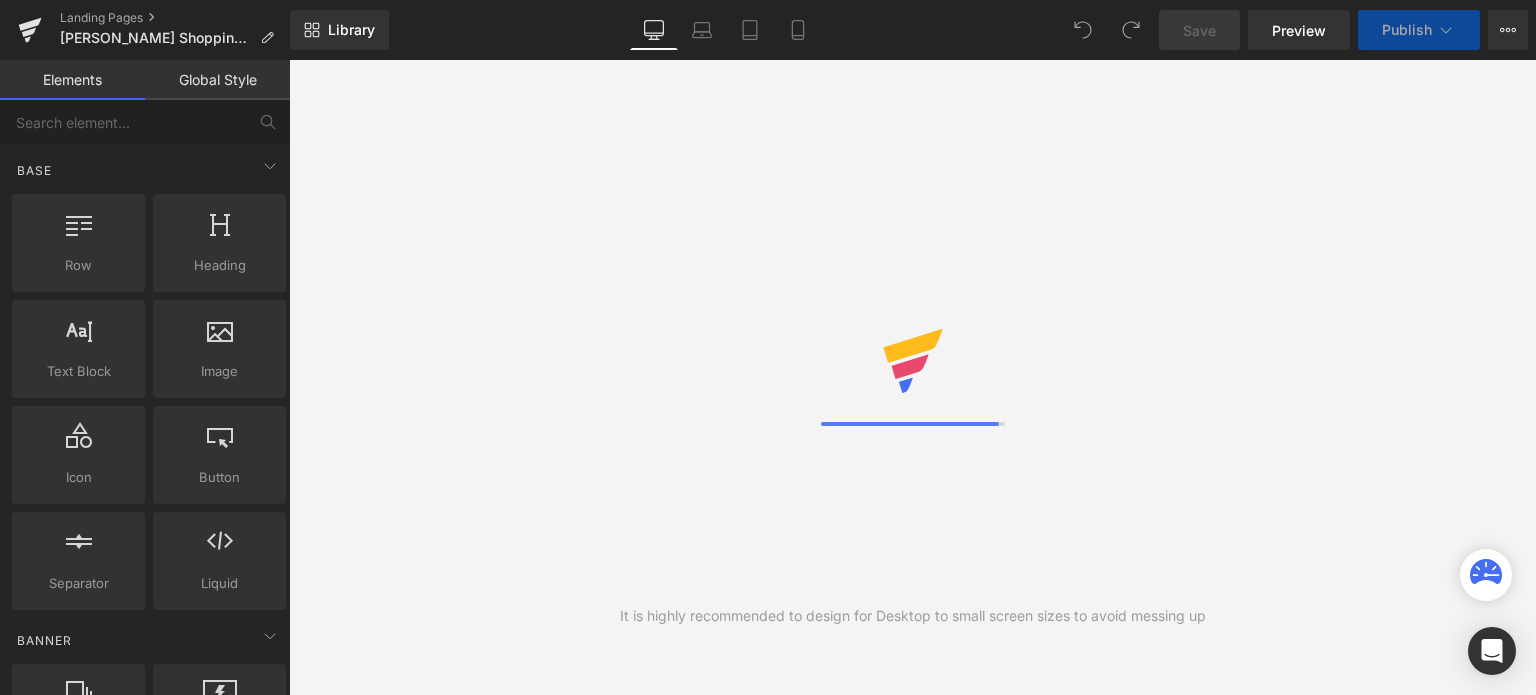 scroll, scrollTop: 0, scrollLeft: 0, axis: both 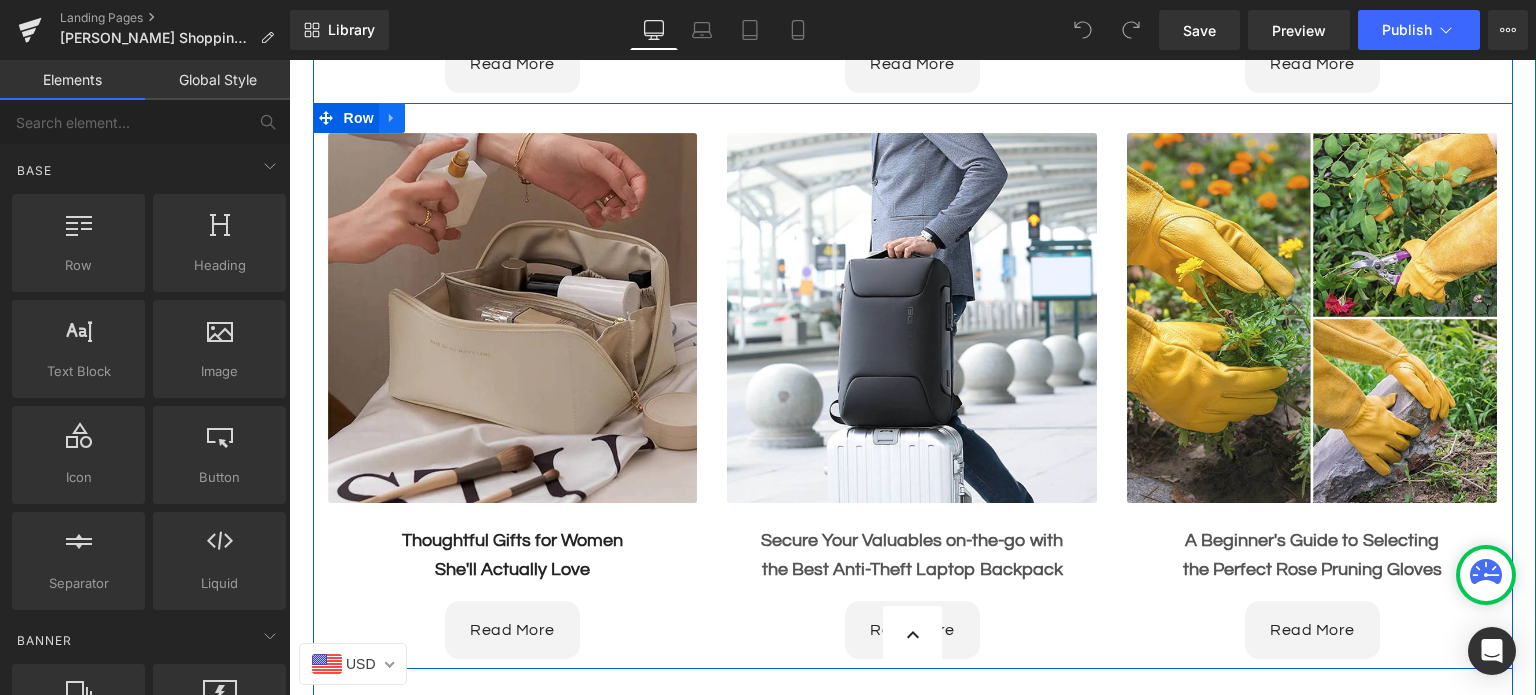 click 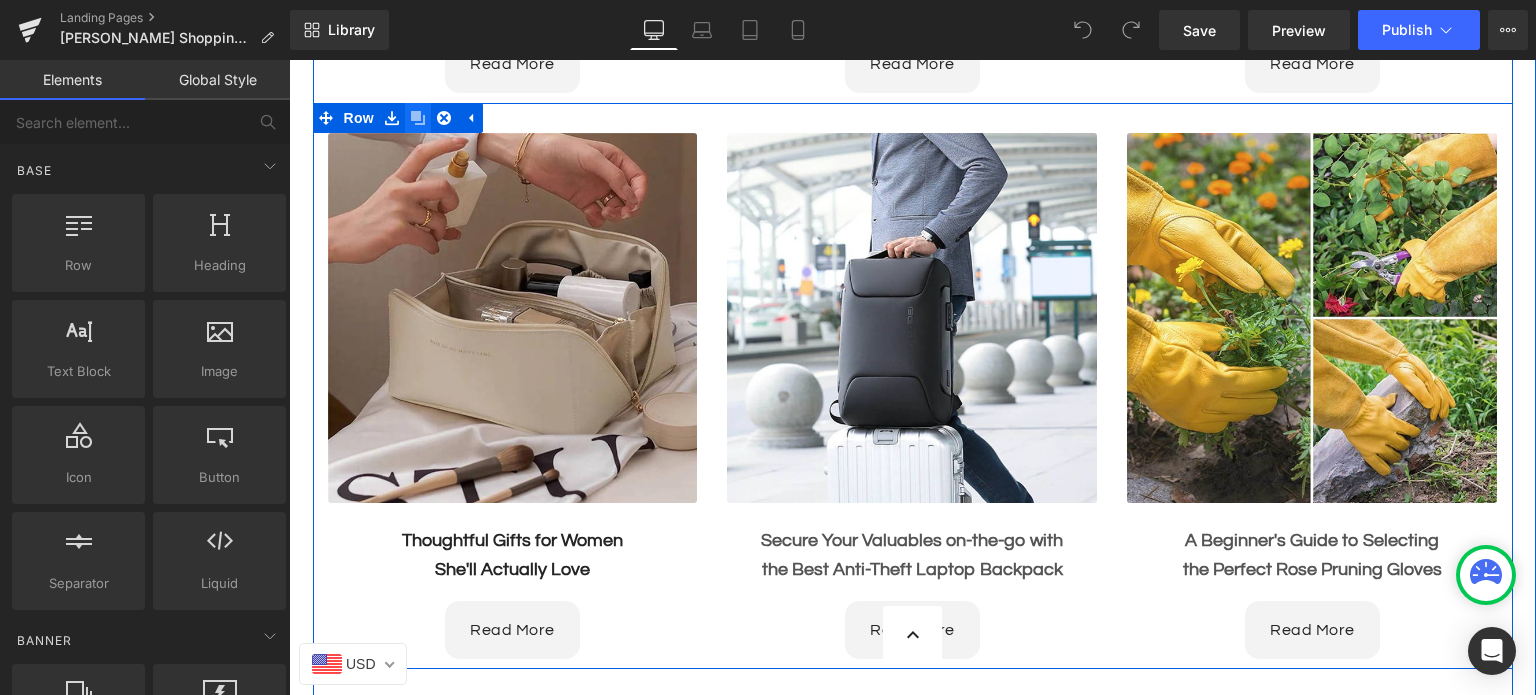 click 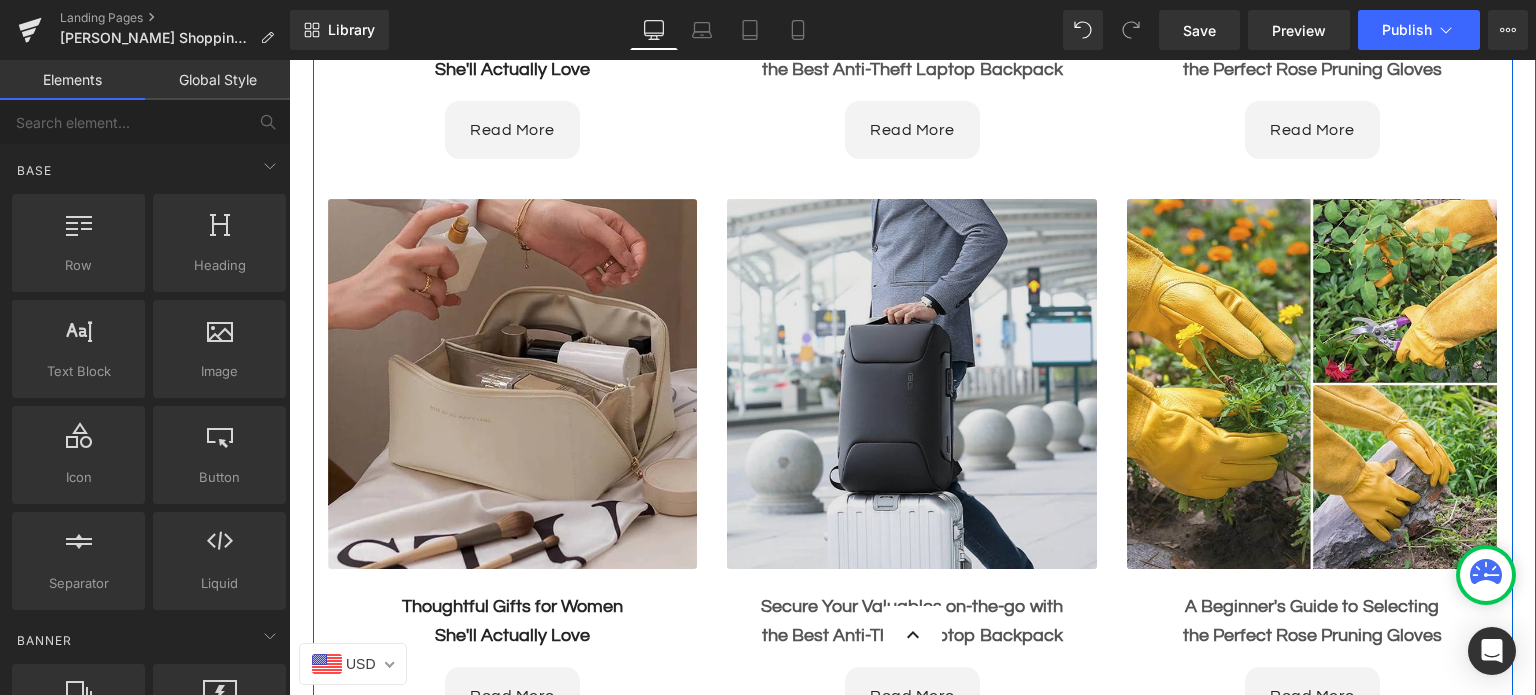 scroll, scrollTop: 1328, scrollLeft: 0, axis: vertical 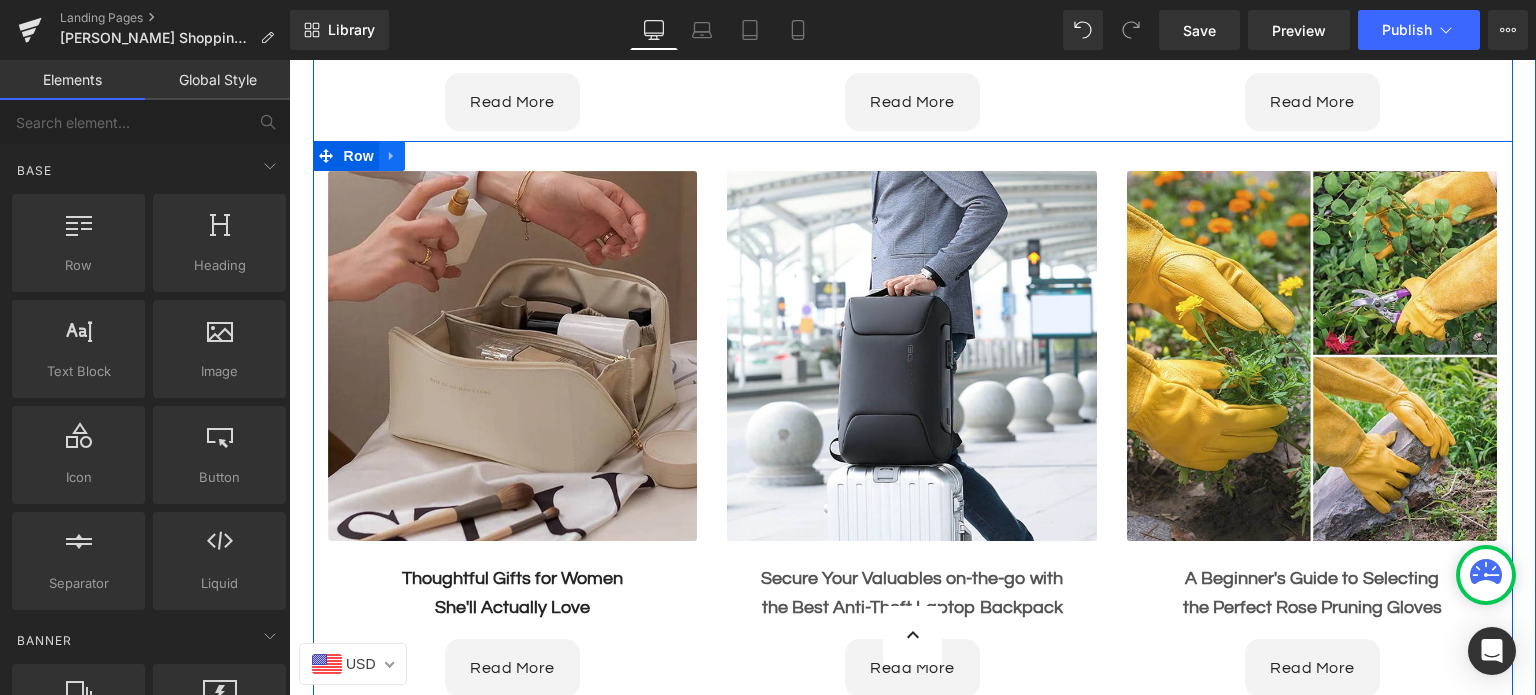 click at bounding box center (392, 156) 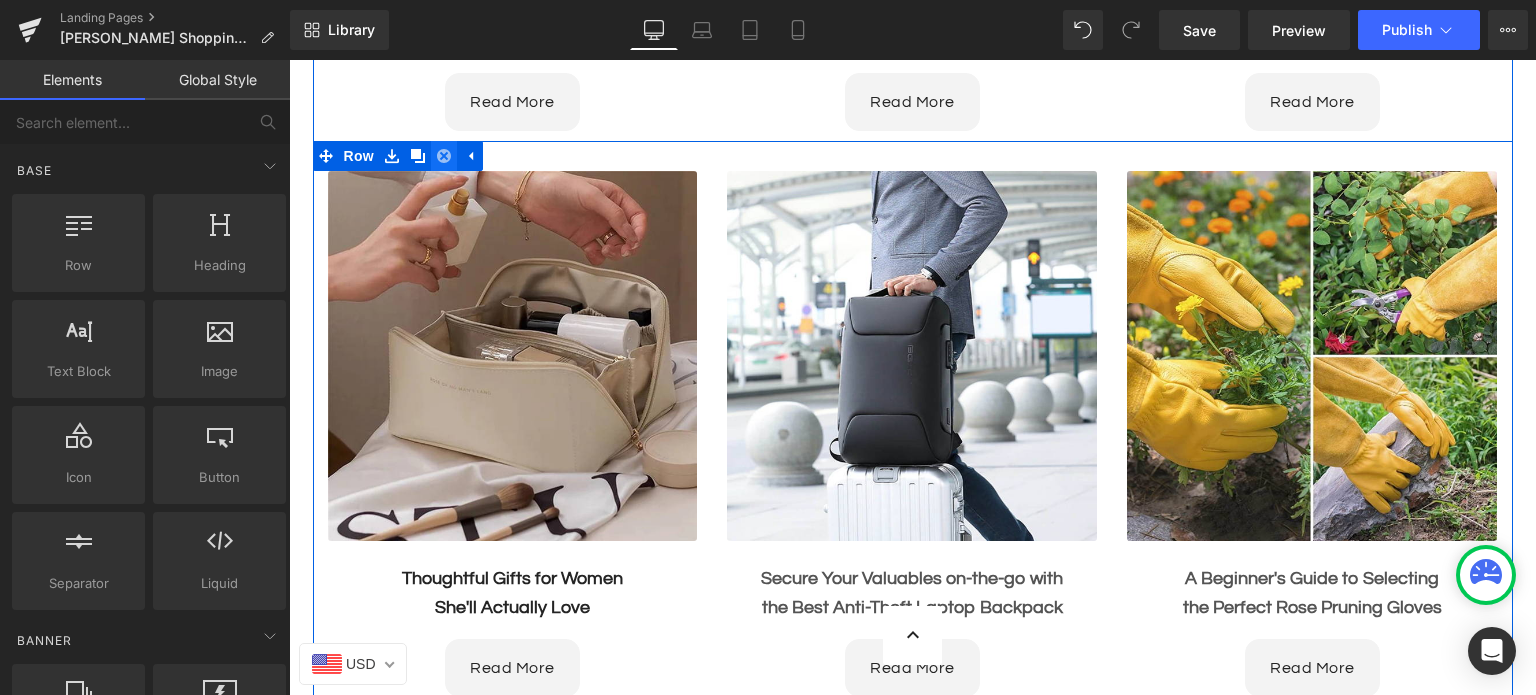click at bounding box center [444, 156] 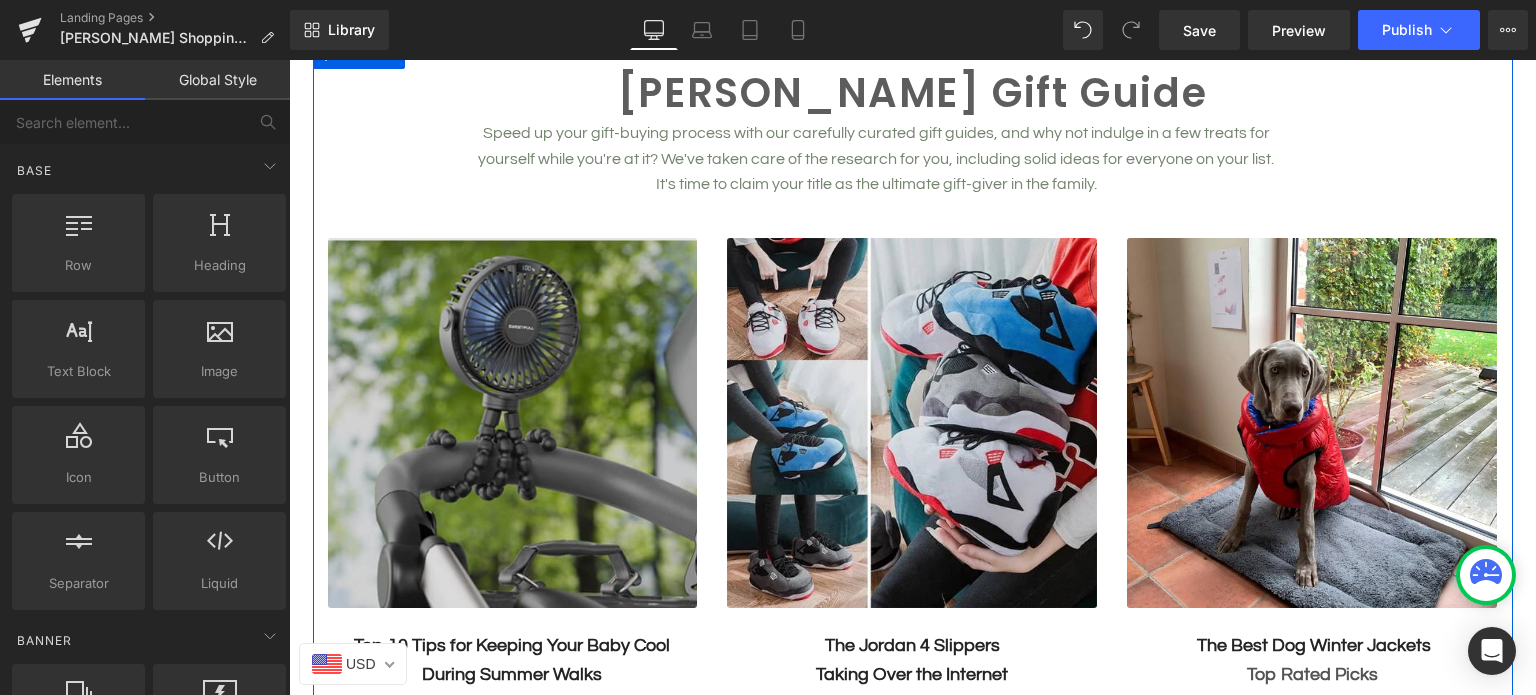 scroll, scrollTop: 128, scrollLeft: 0, axis: vertical 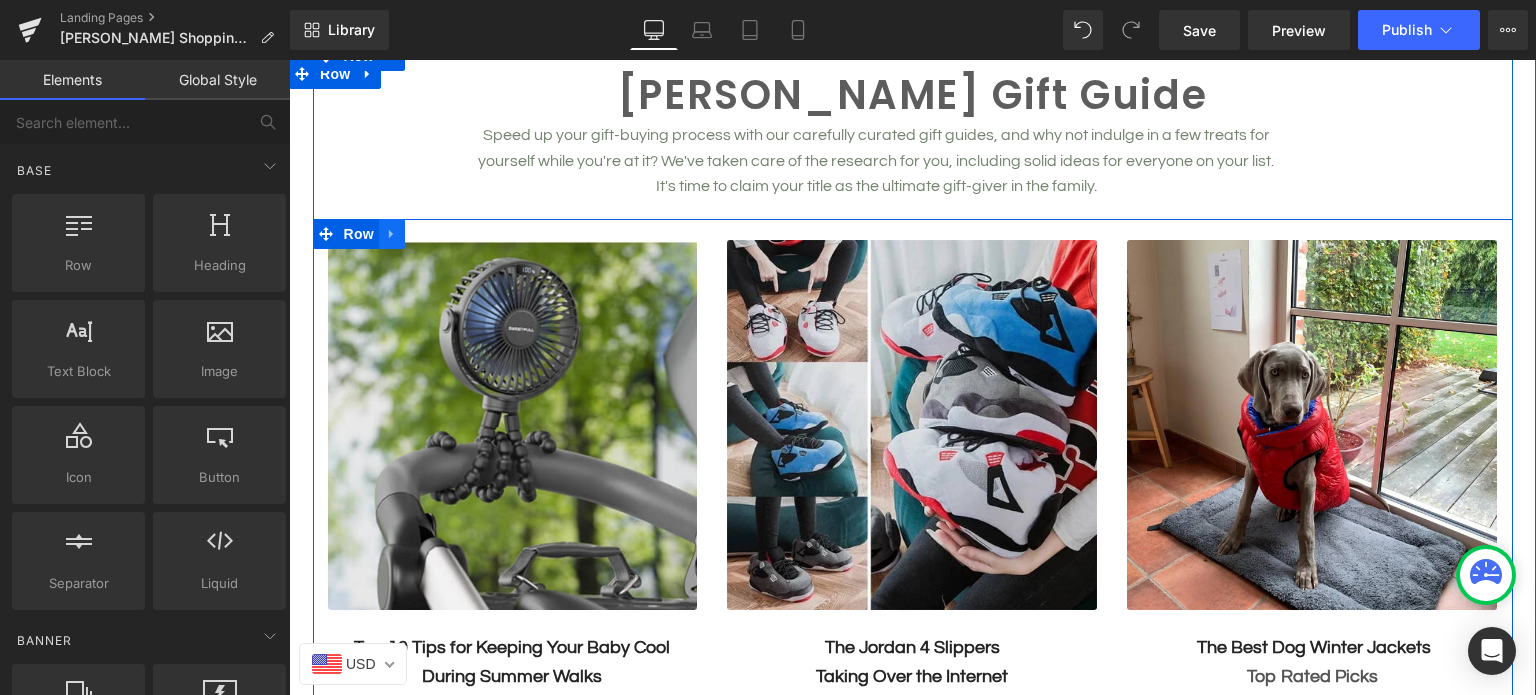click 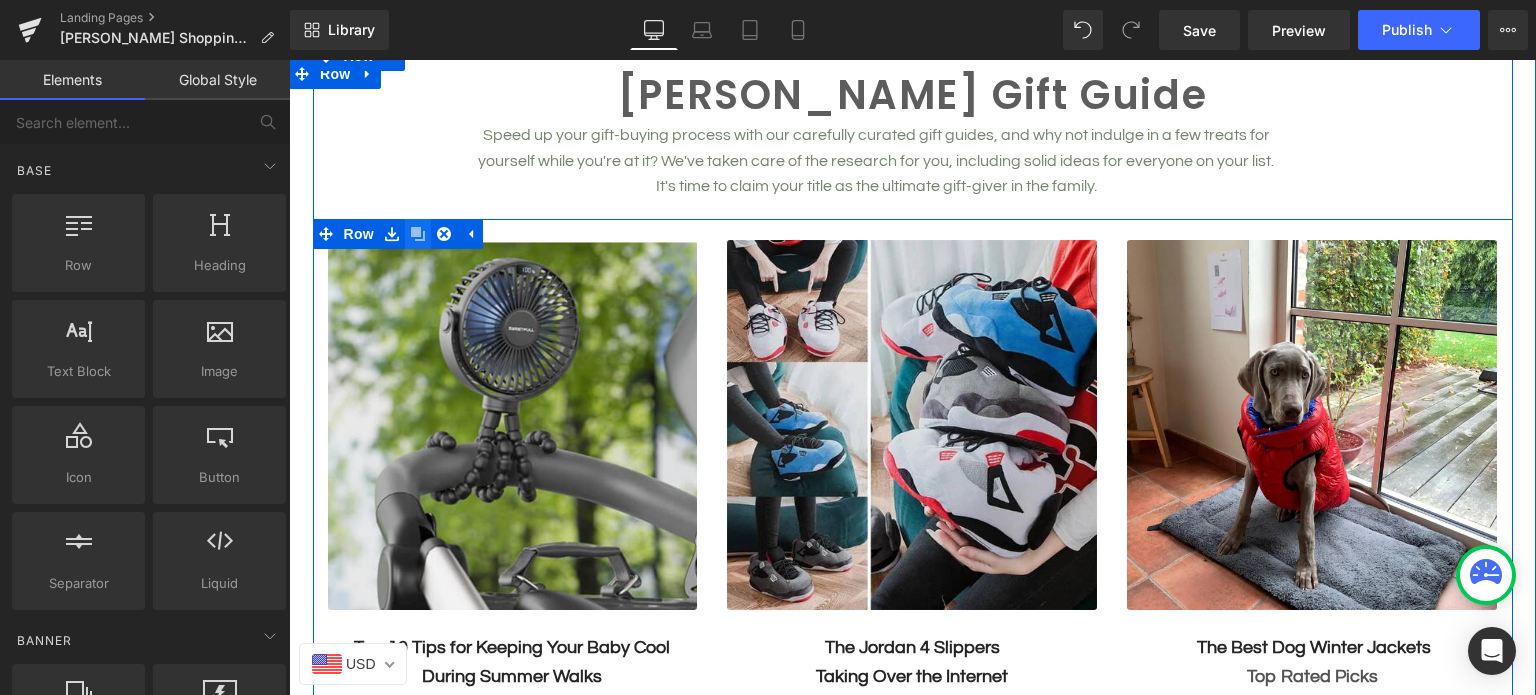 click 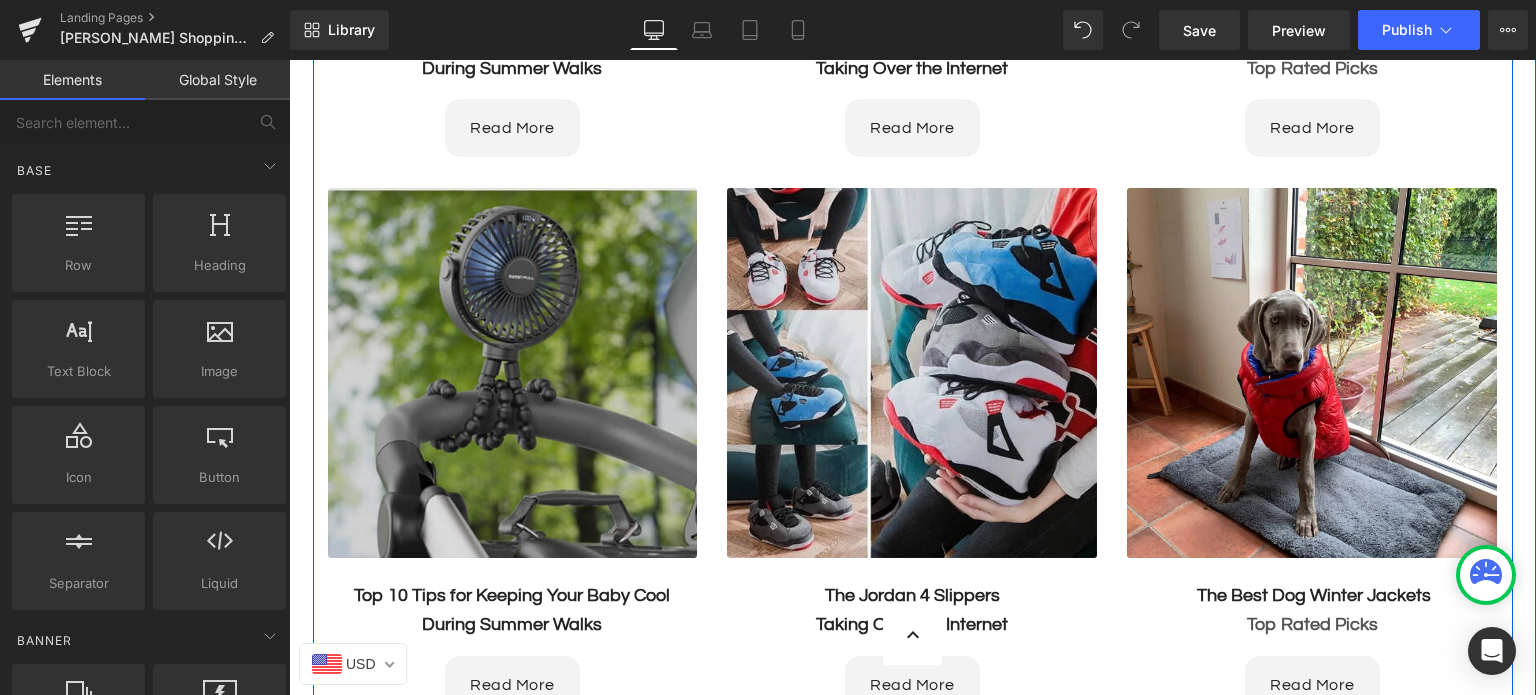 scroll, scrollTop: 763, scrollLeft: 0, axis: vertical 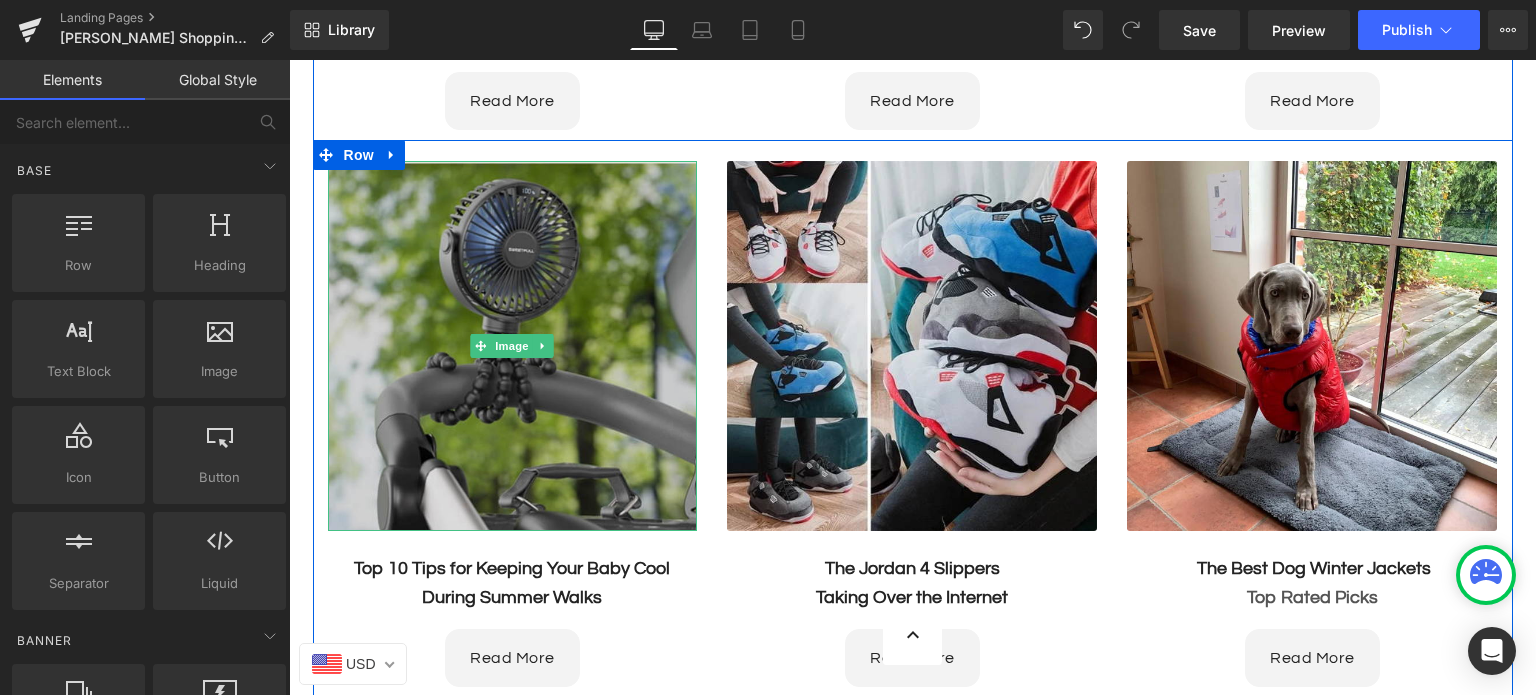 click at bounding box center (513, 346) 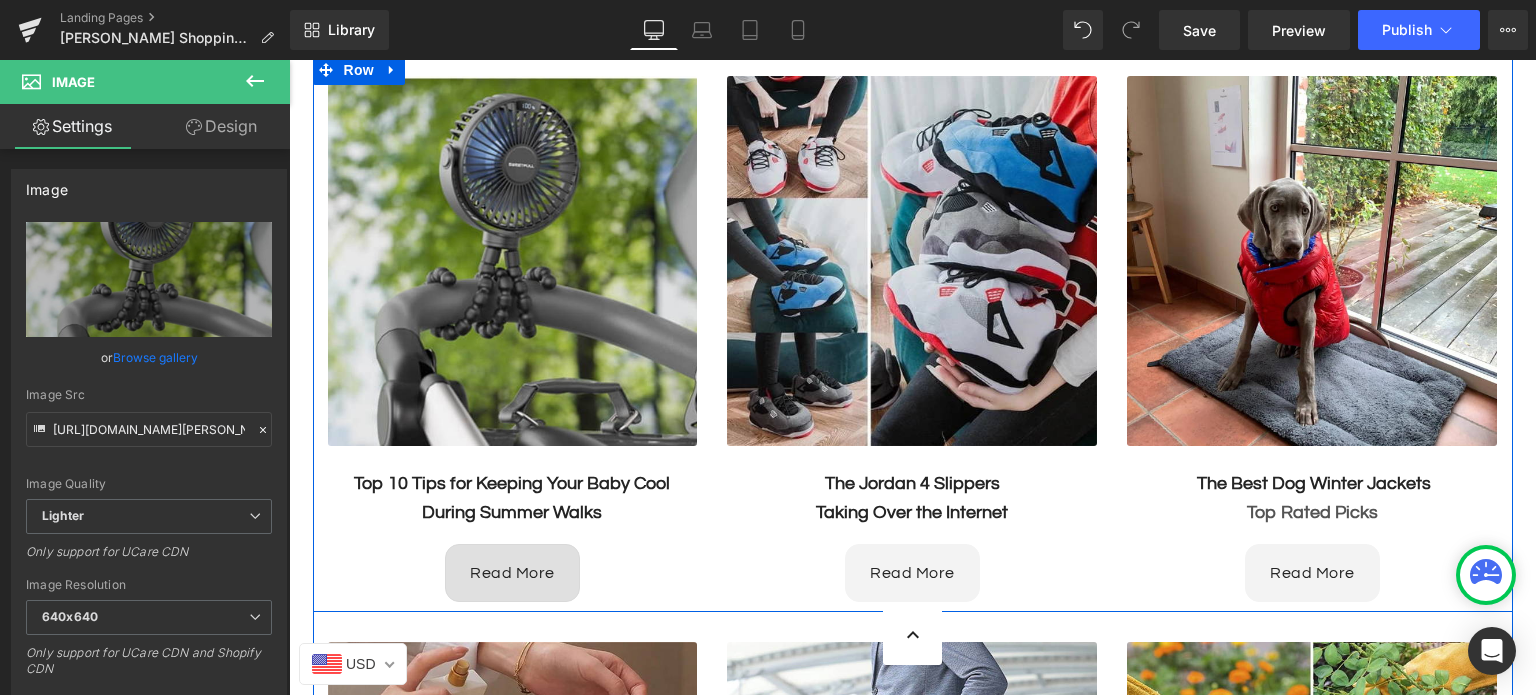 scroll, scrollTop: 963, scrollLeft: 0, axis: vertical 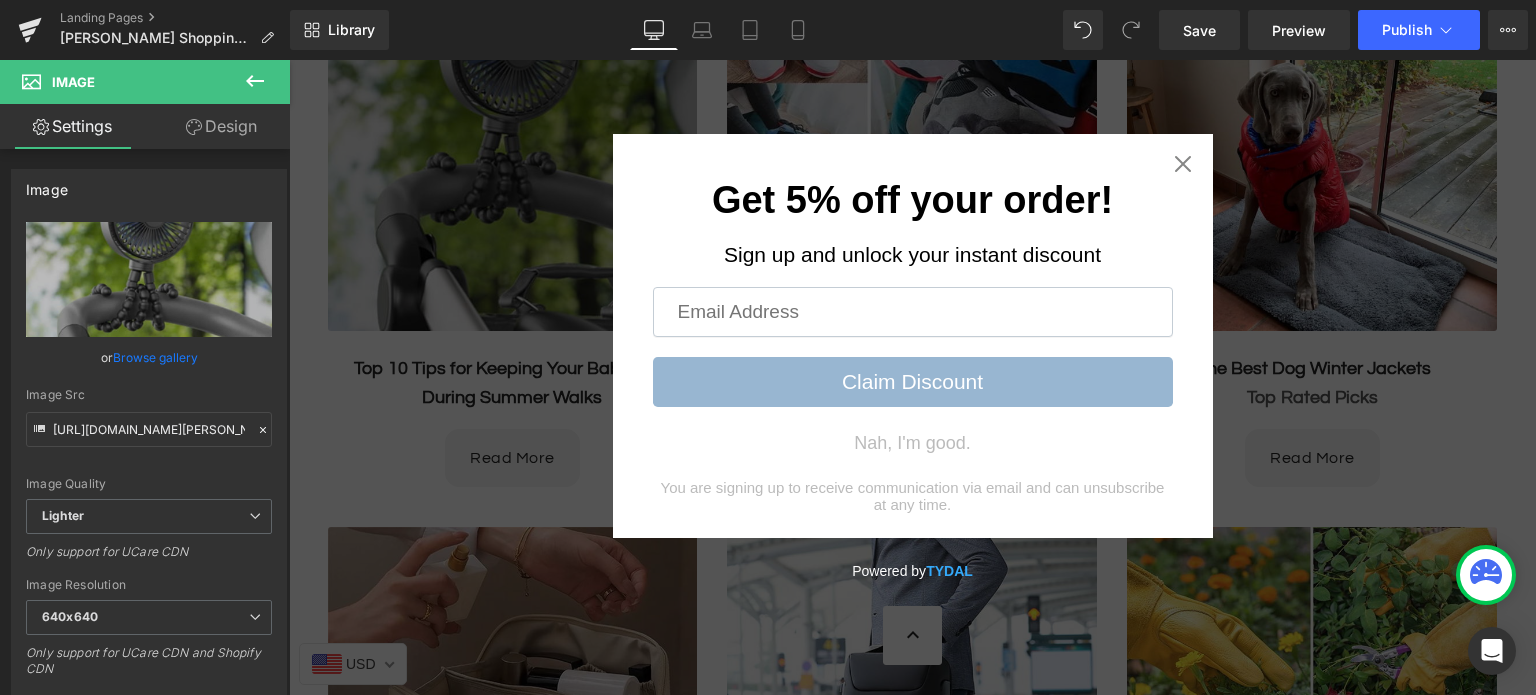 click on "Get 5% off your order! Sign up and unlock your instant discount Claim Discount Nah, I'm good.        You are signing up to receive communication via email and can unsubscribe at any time." at bounding box center (913, 336) 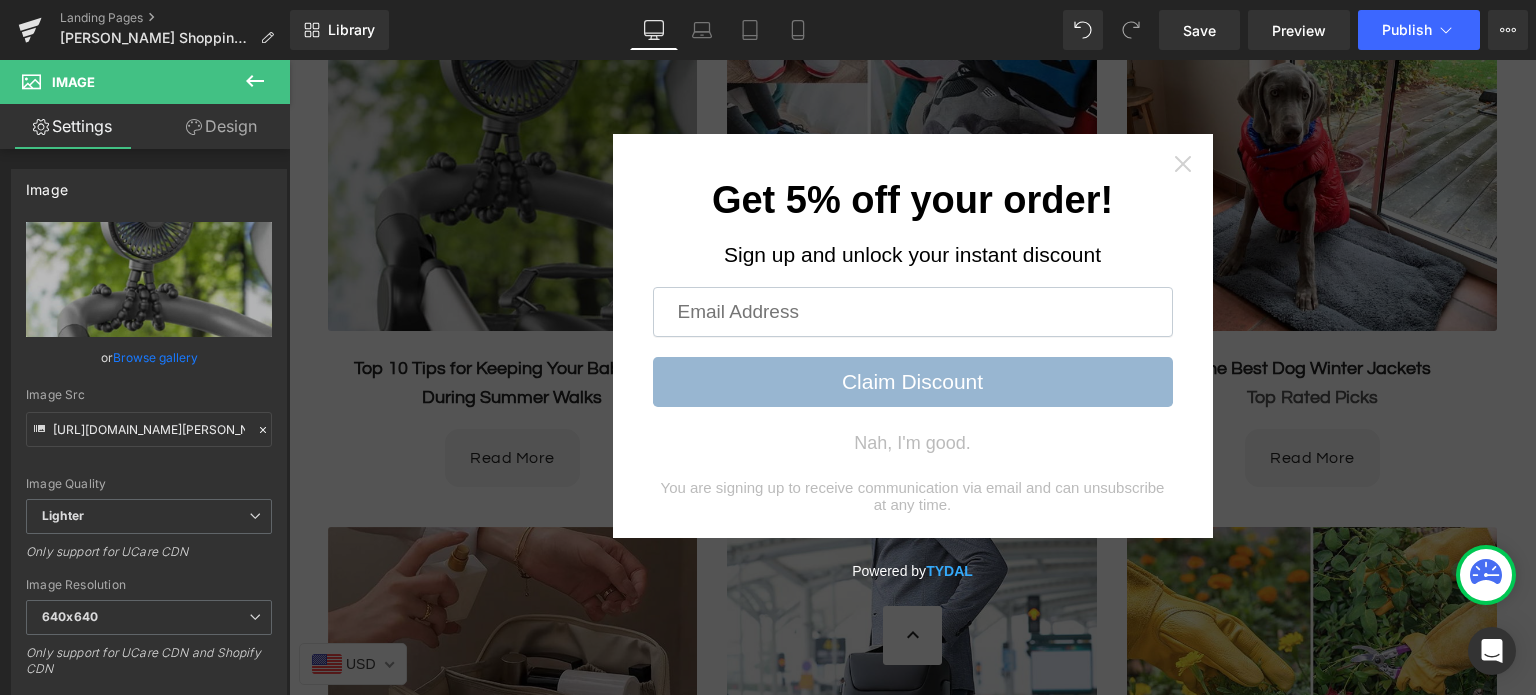 click 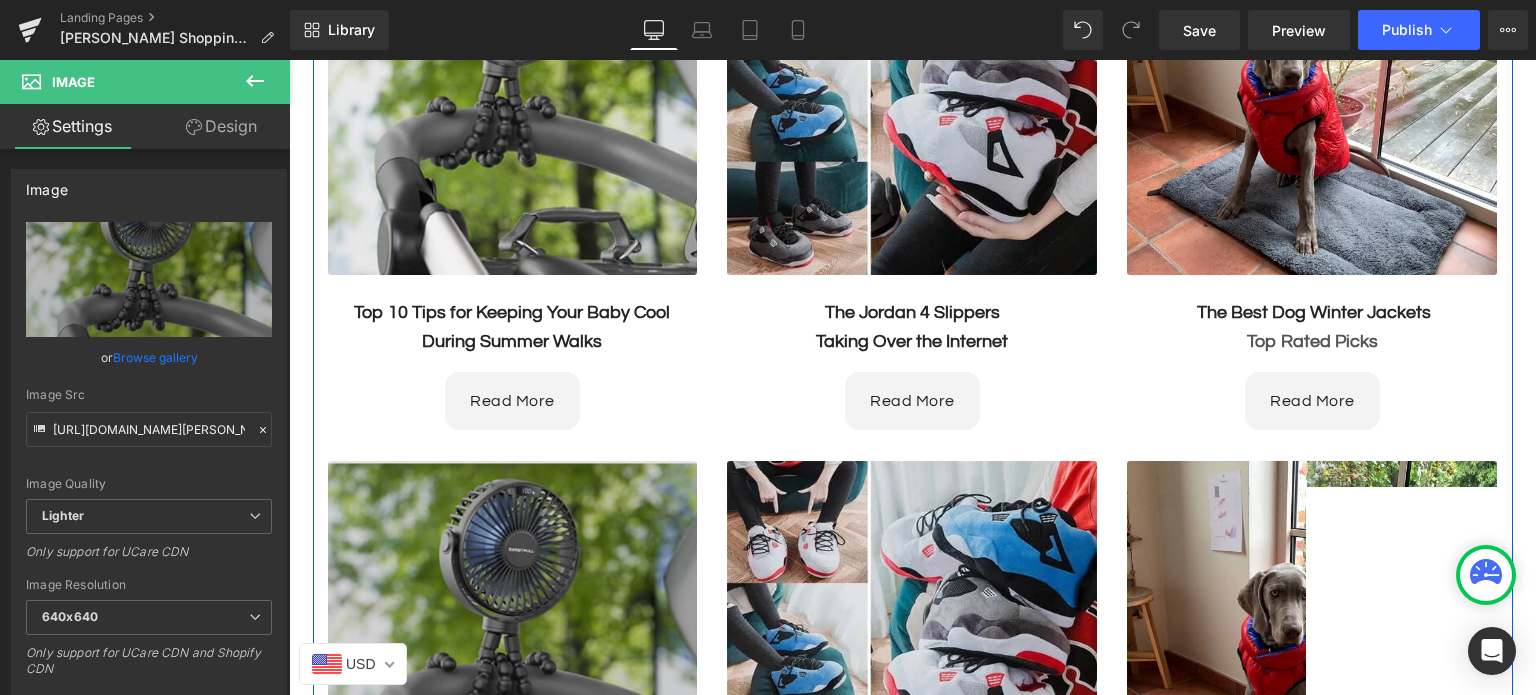 scroll, scrollTop: 563, scrollLeft: 0, axis: vertical 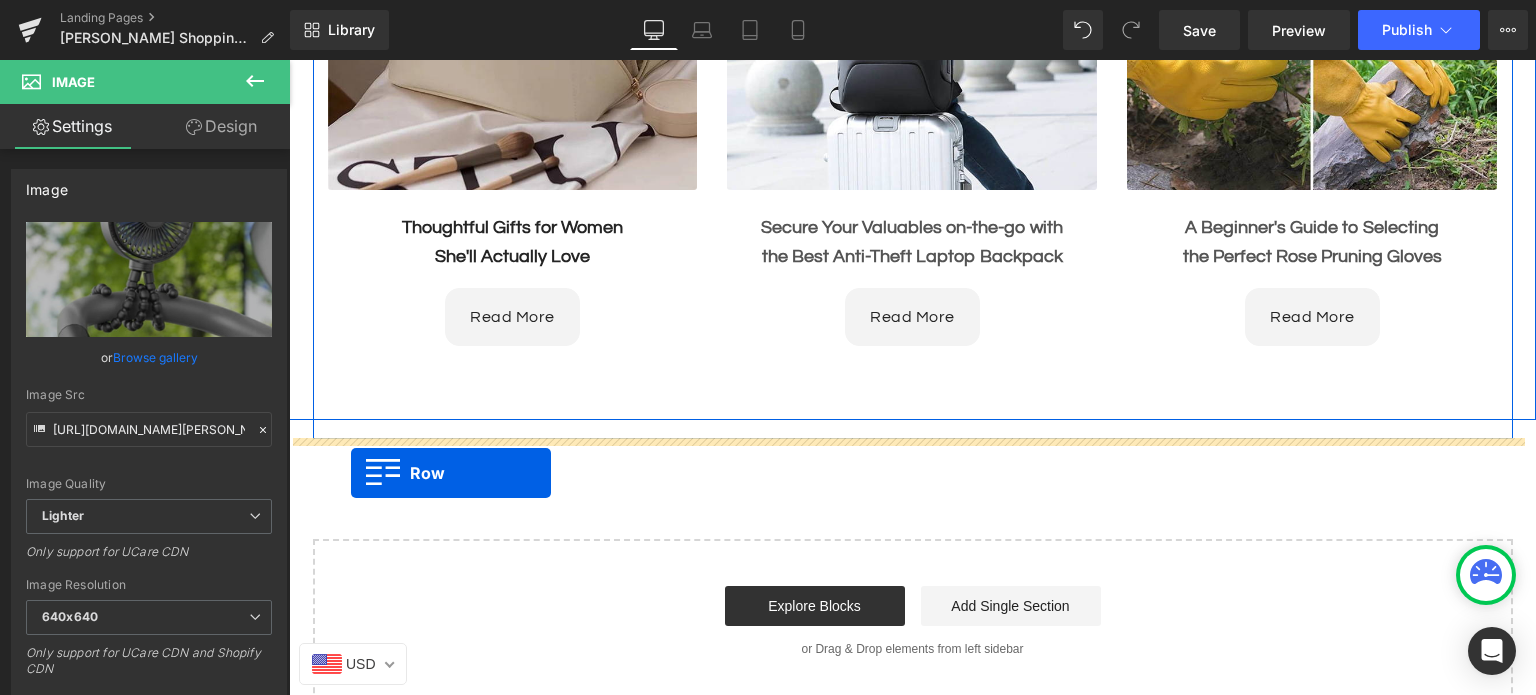 drag, startPoint x: 316, startPoint y: 360, endPoint x: 351, endPoint y: 473, distance: 118.29624 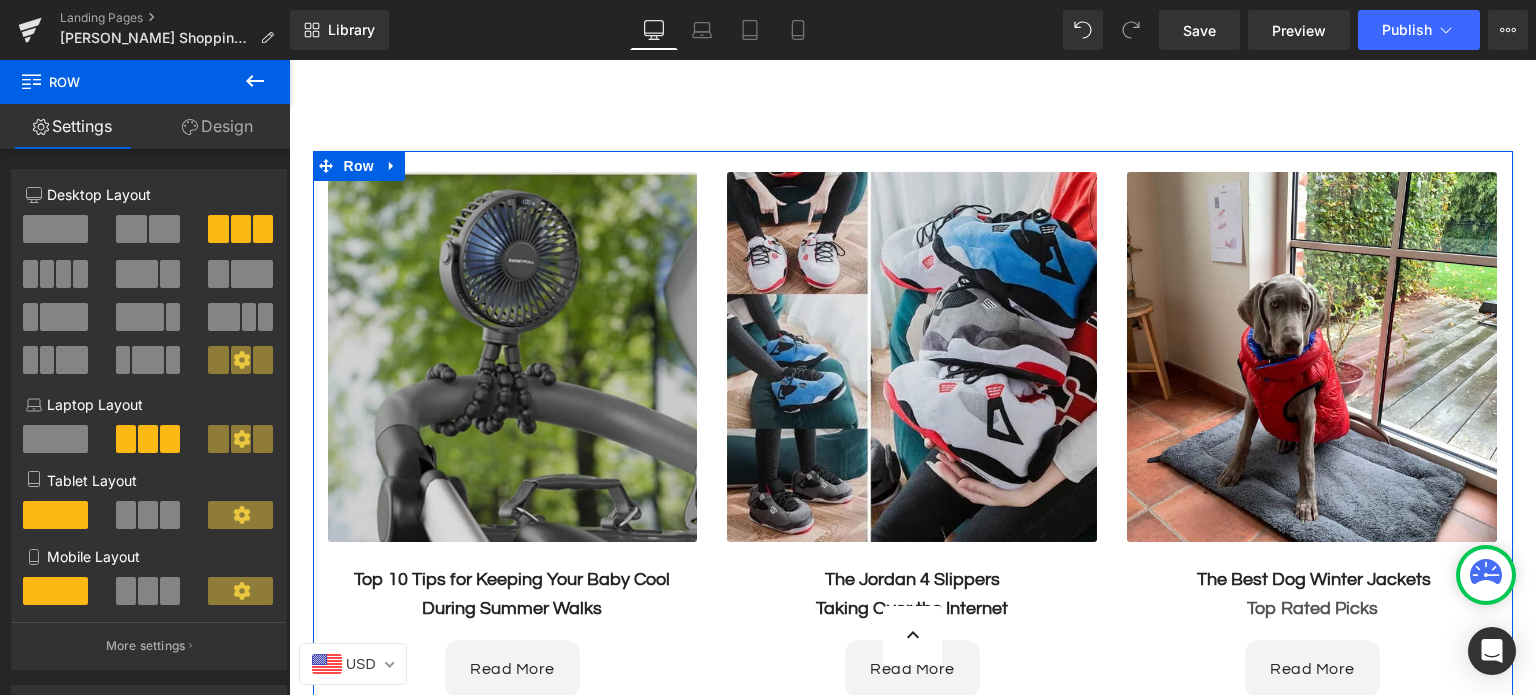 scroll, scrollTop: 1412, scrollLeft: 0, axis: vertical 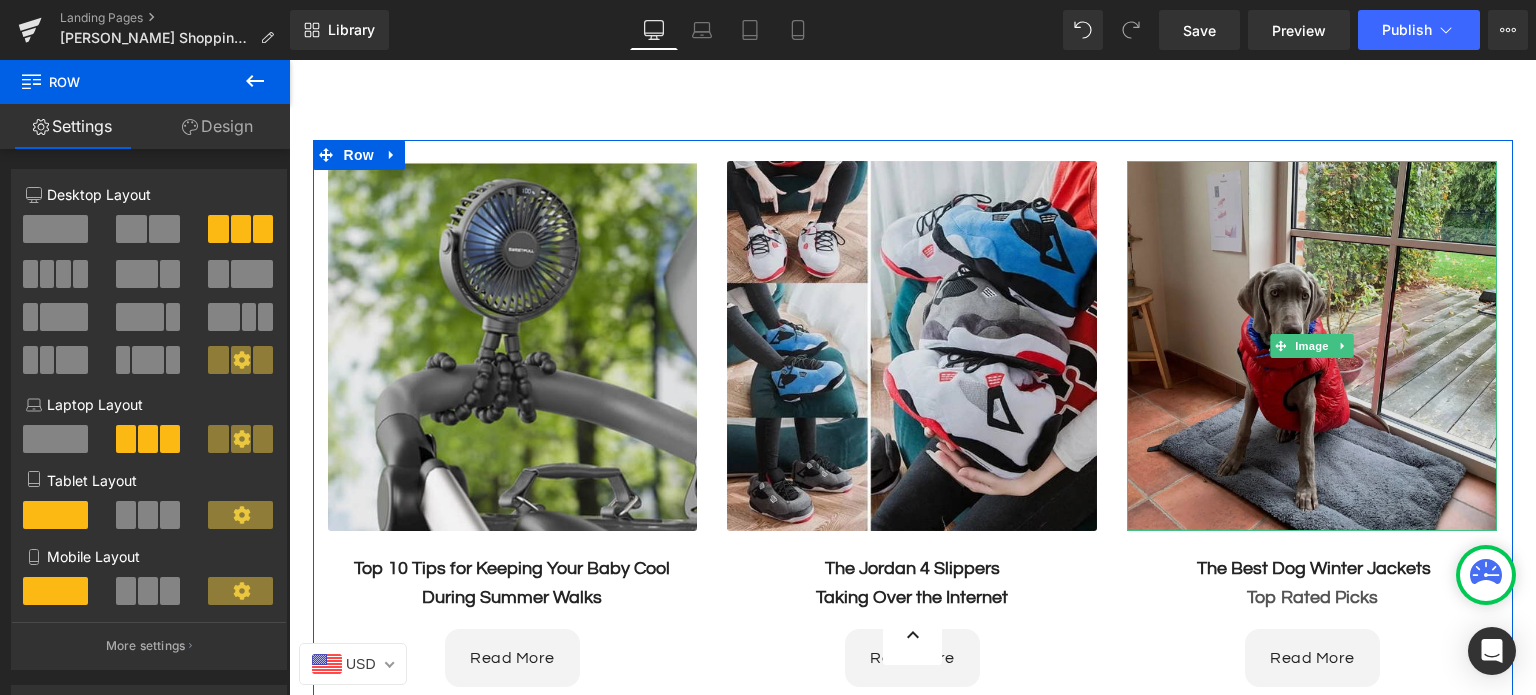 click at bounding box center [1312, 346] 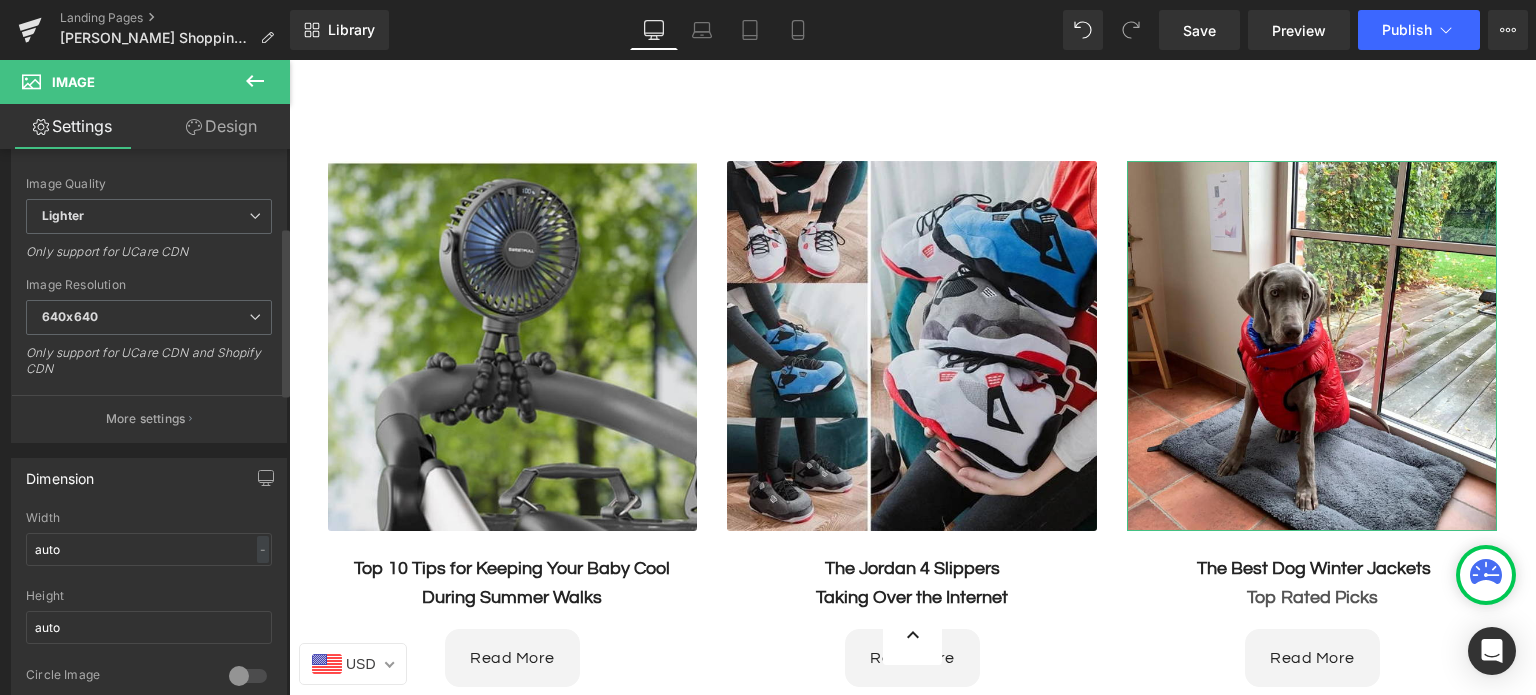 scroll, scrollTop: 0, scrollLeft: 0, axis: both 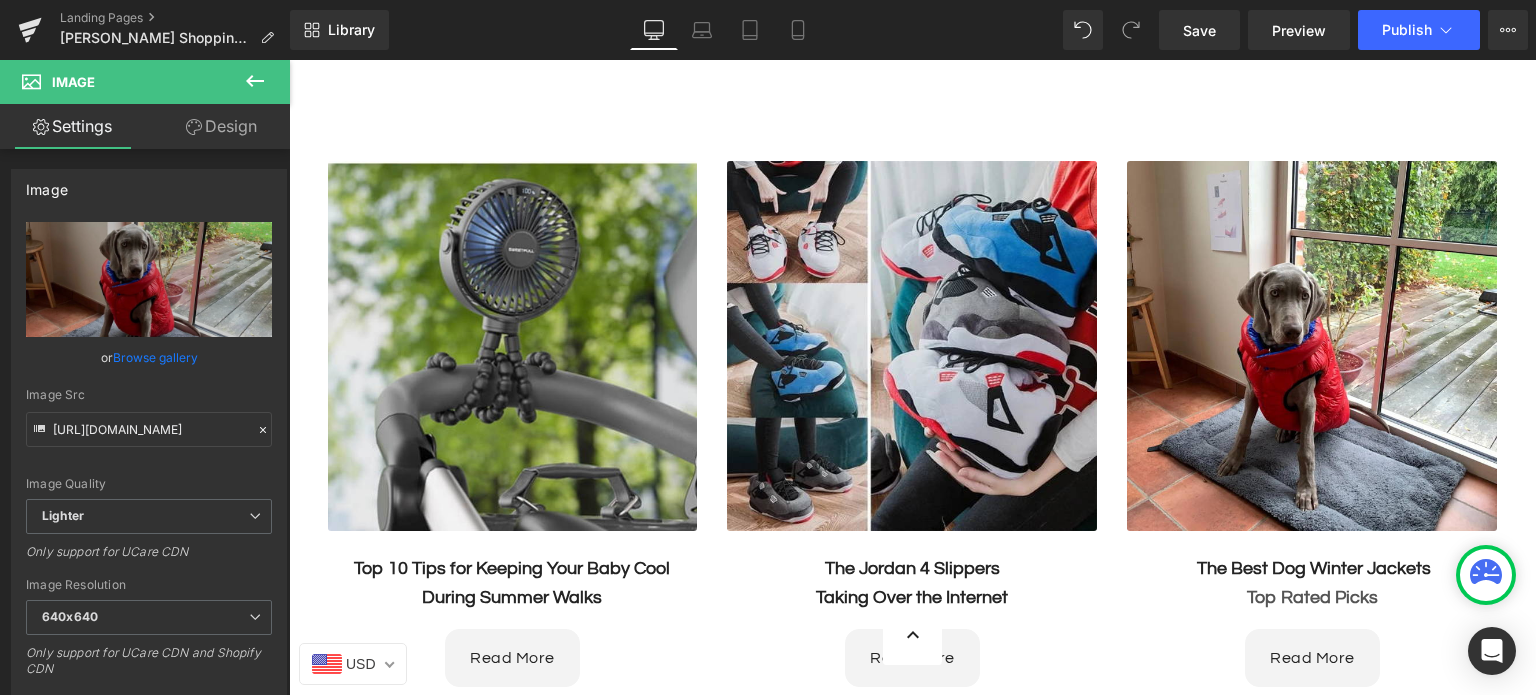 click at bounding box center [255, 82] 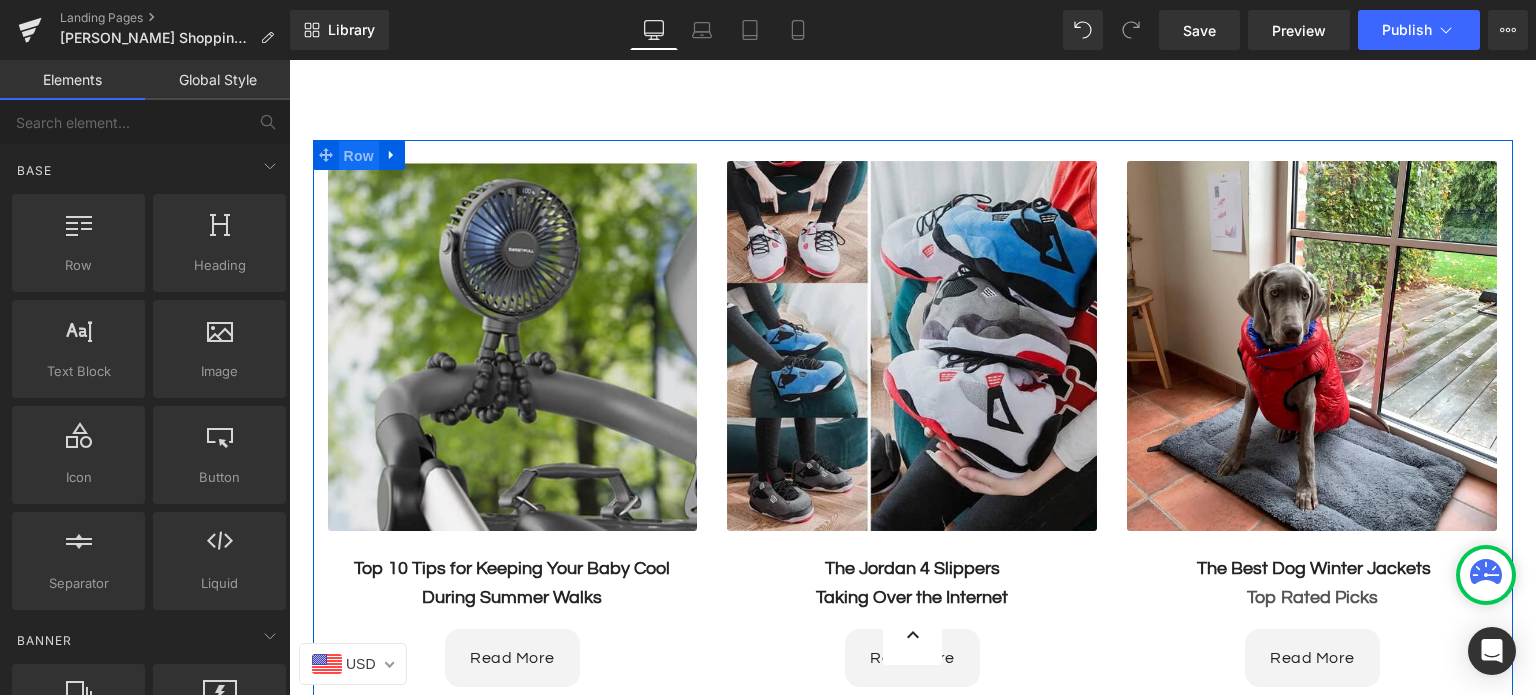 click on "Row" at bounding box center [359, 156] 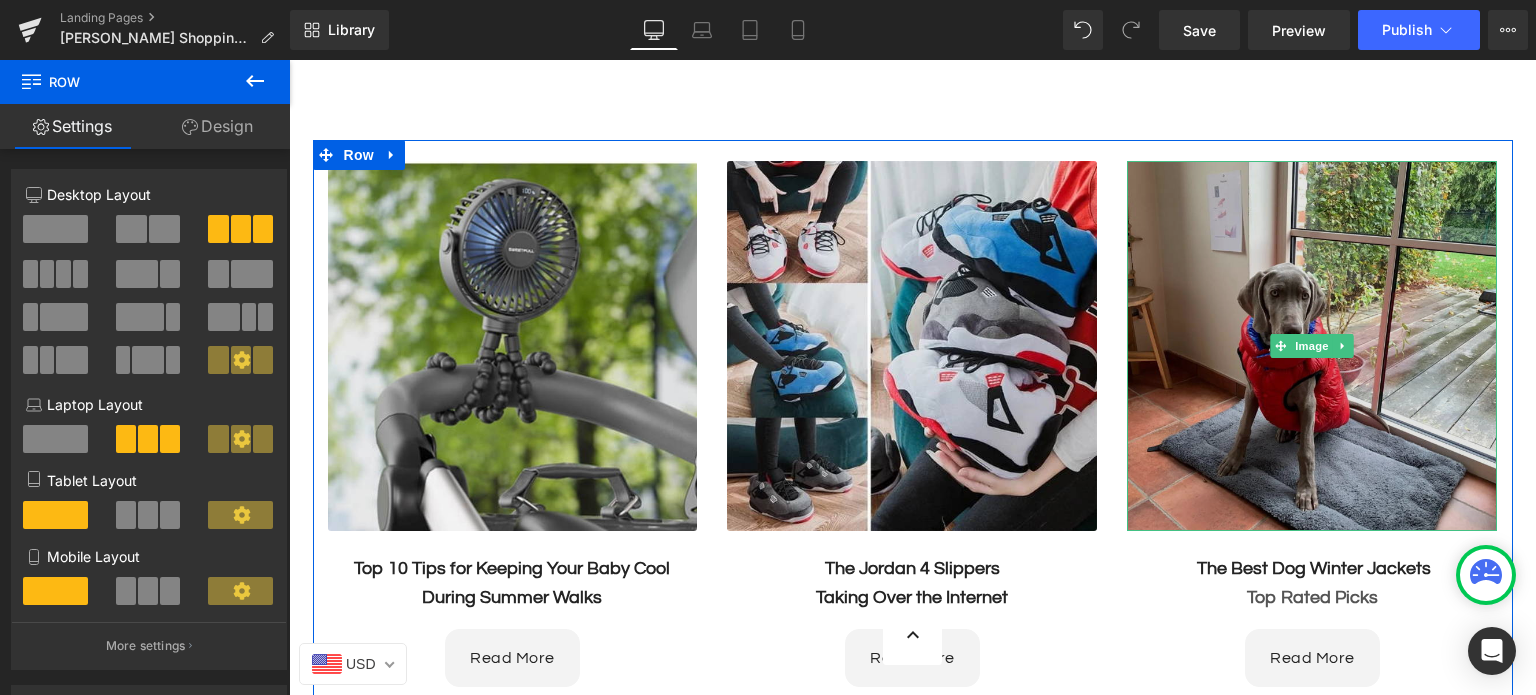 click at bounding box center [1312, 346] 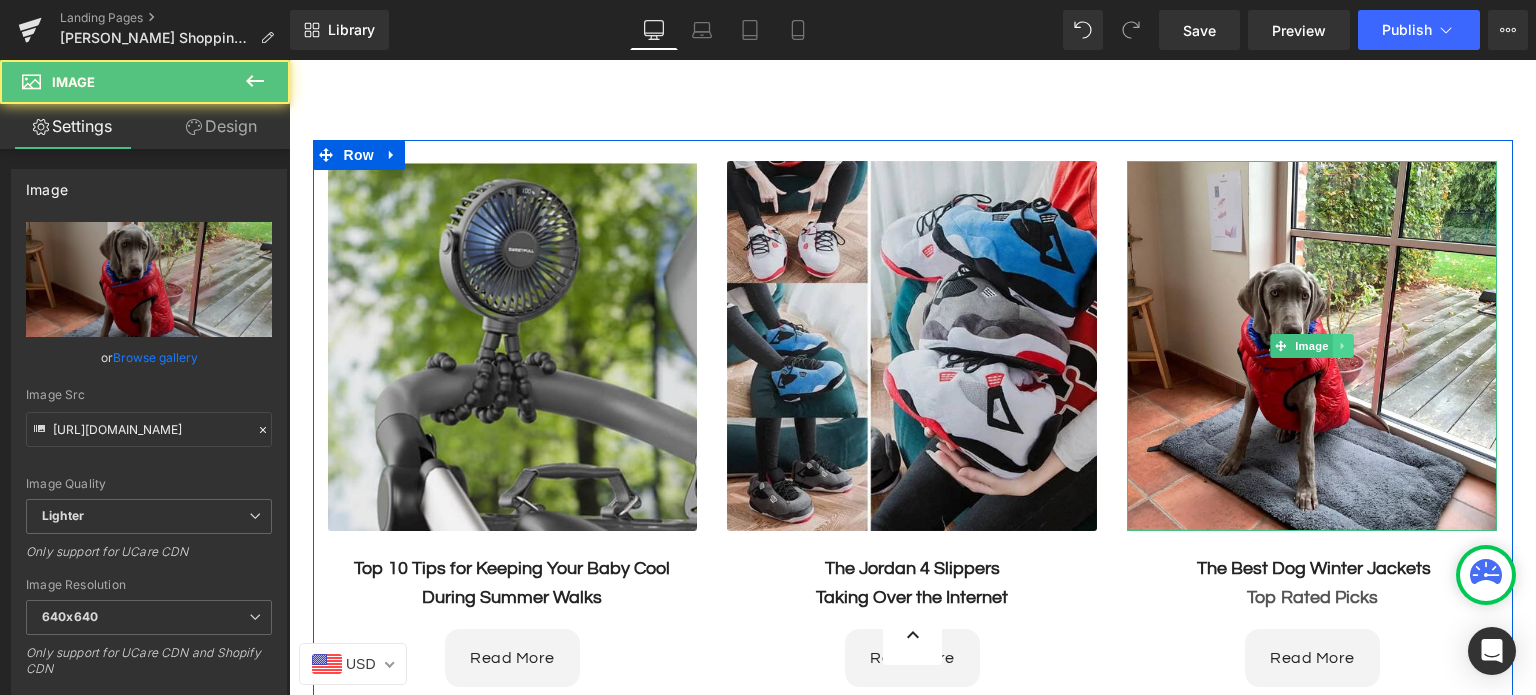click at bounding box center (1343, 346) 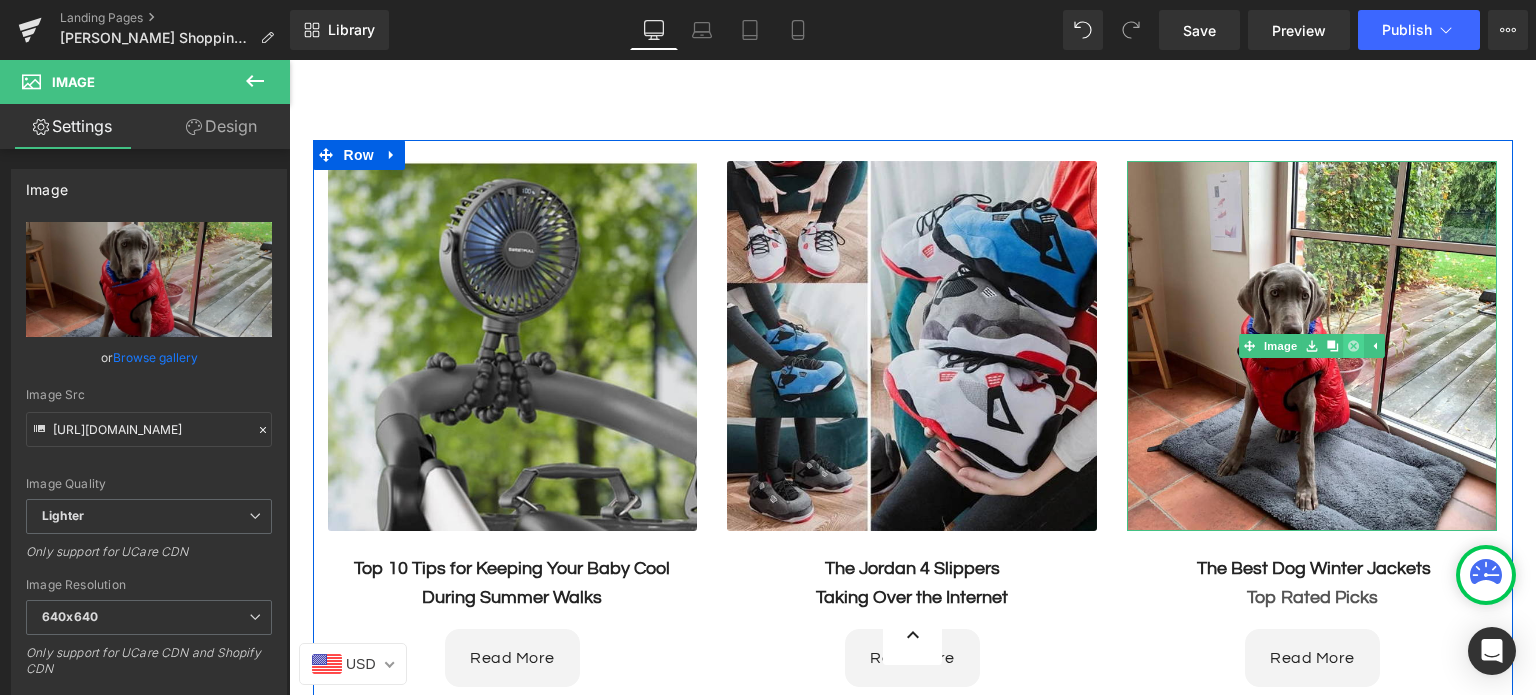 click 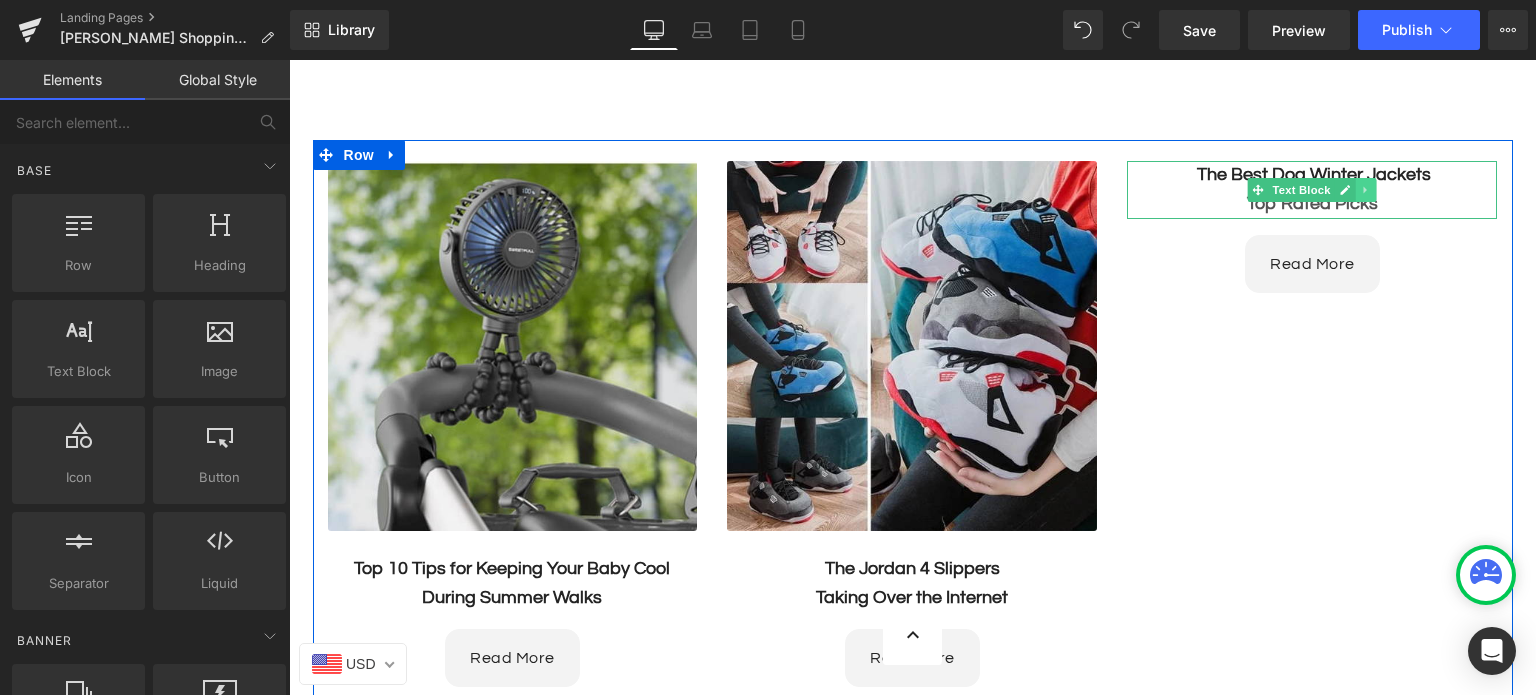 click 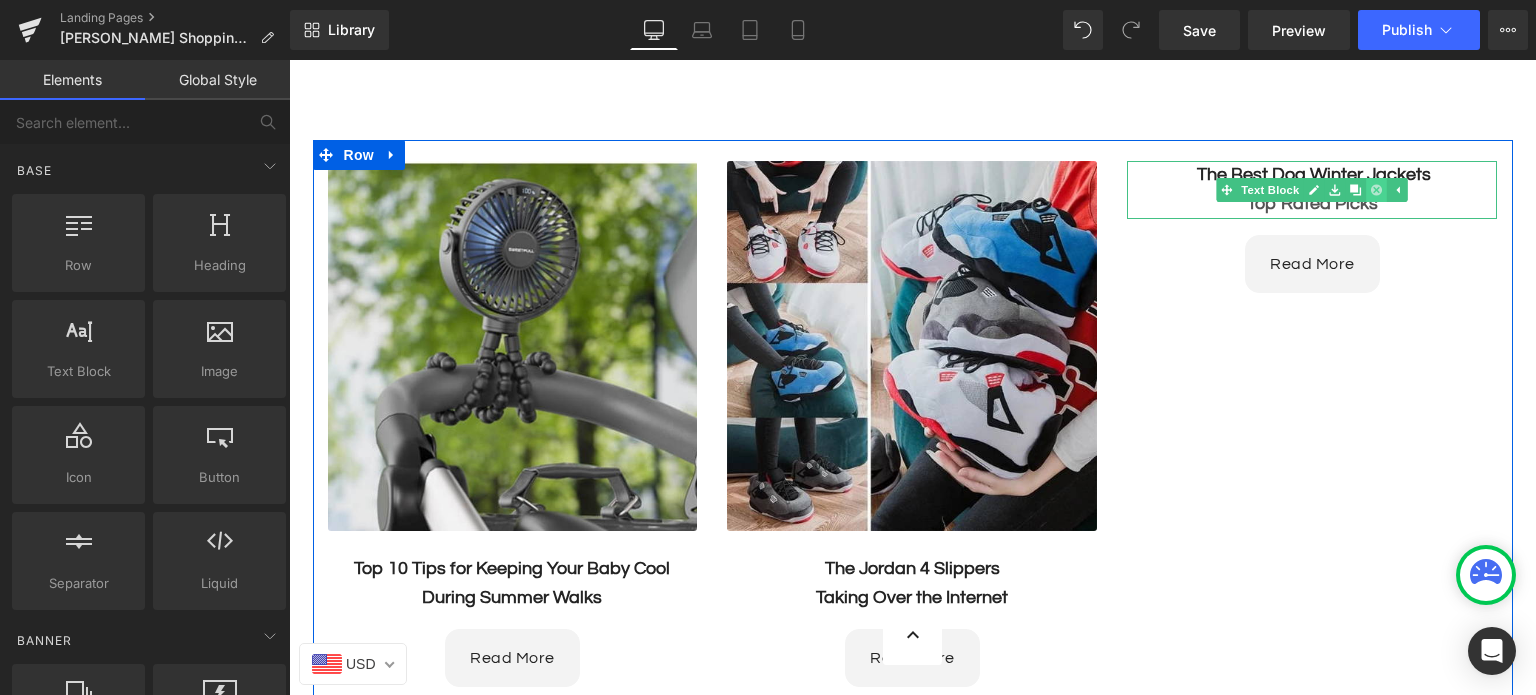 click 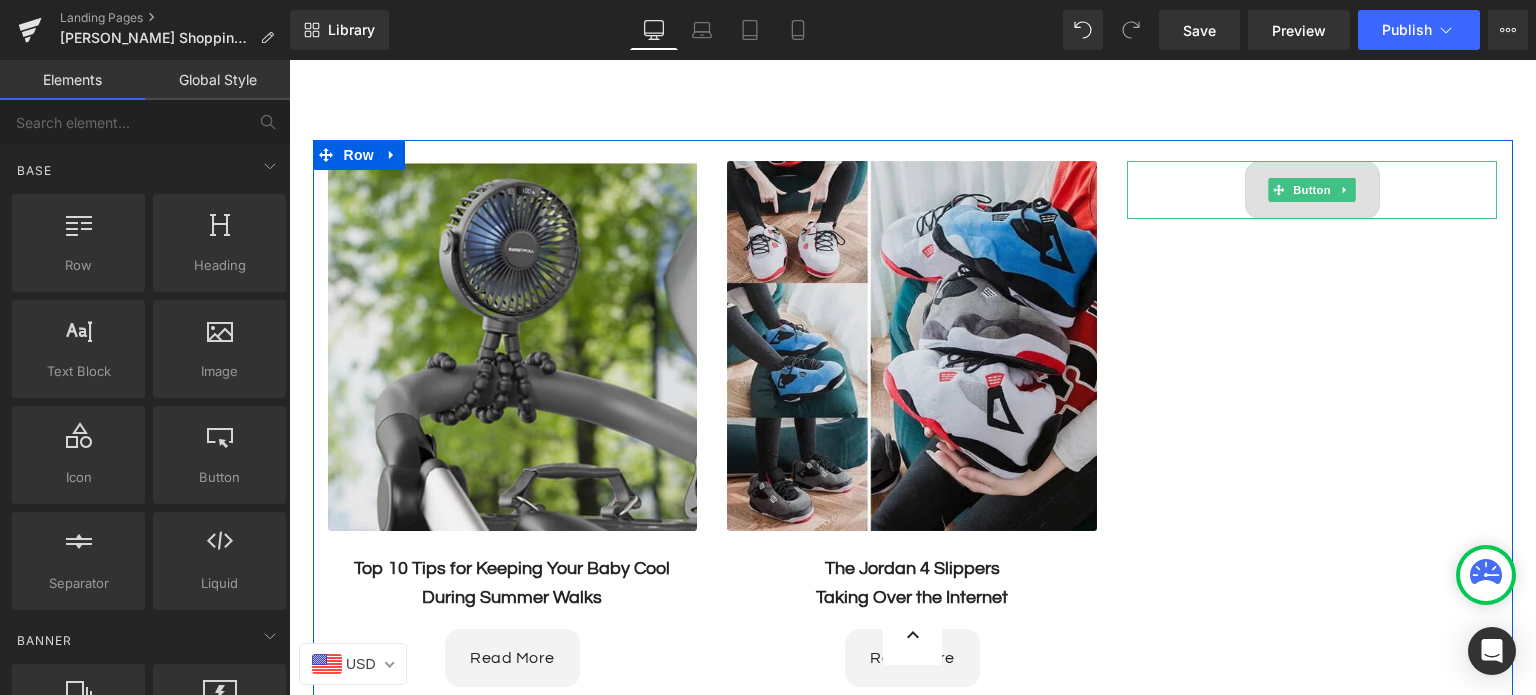 click on "Read More" at bounding box center (1312, 190) 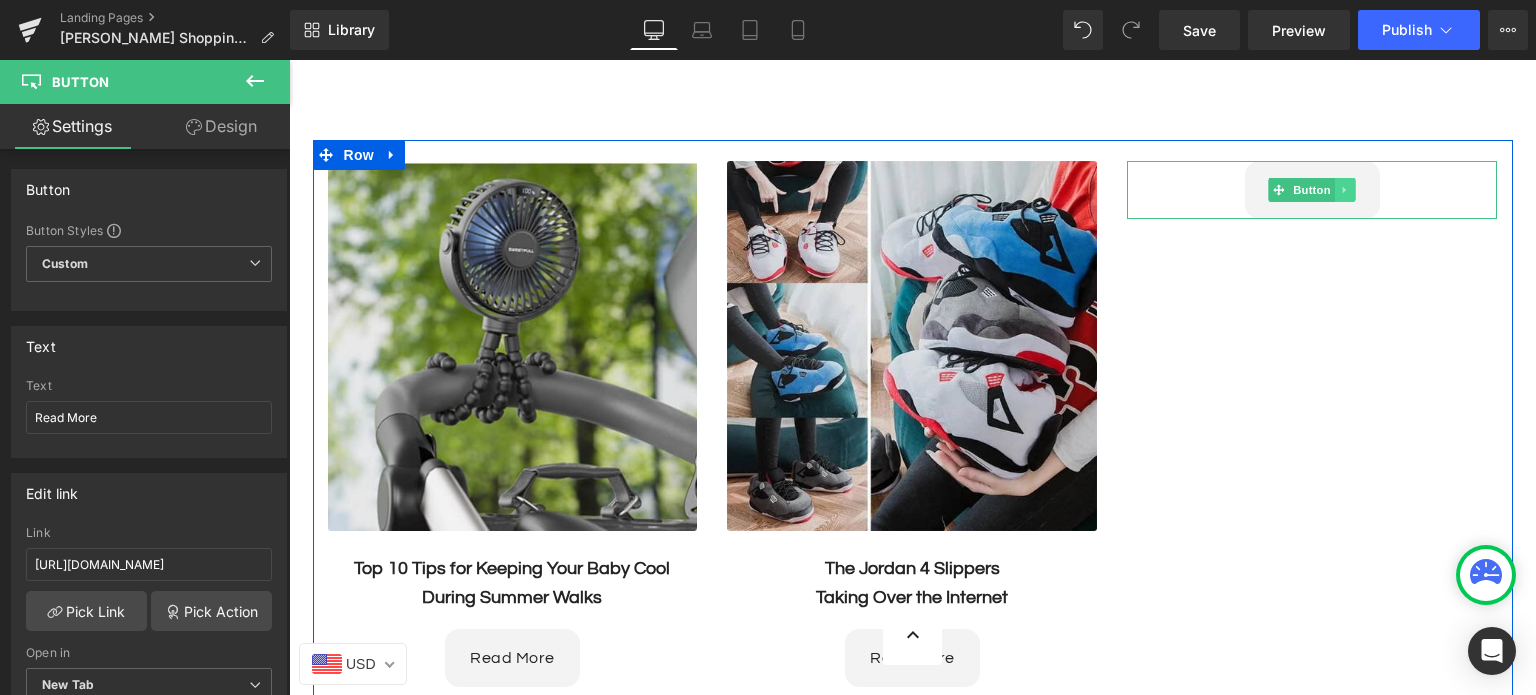 click 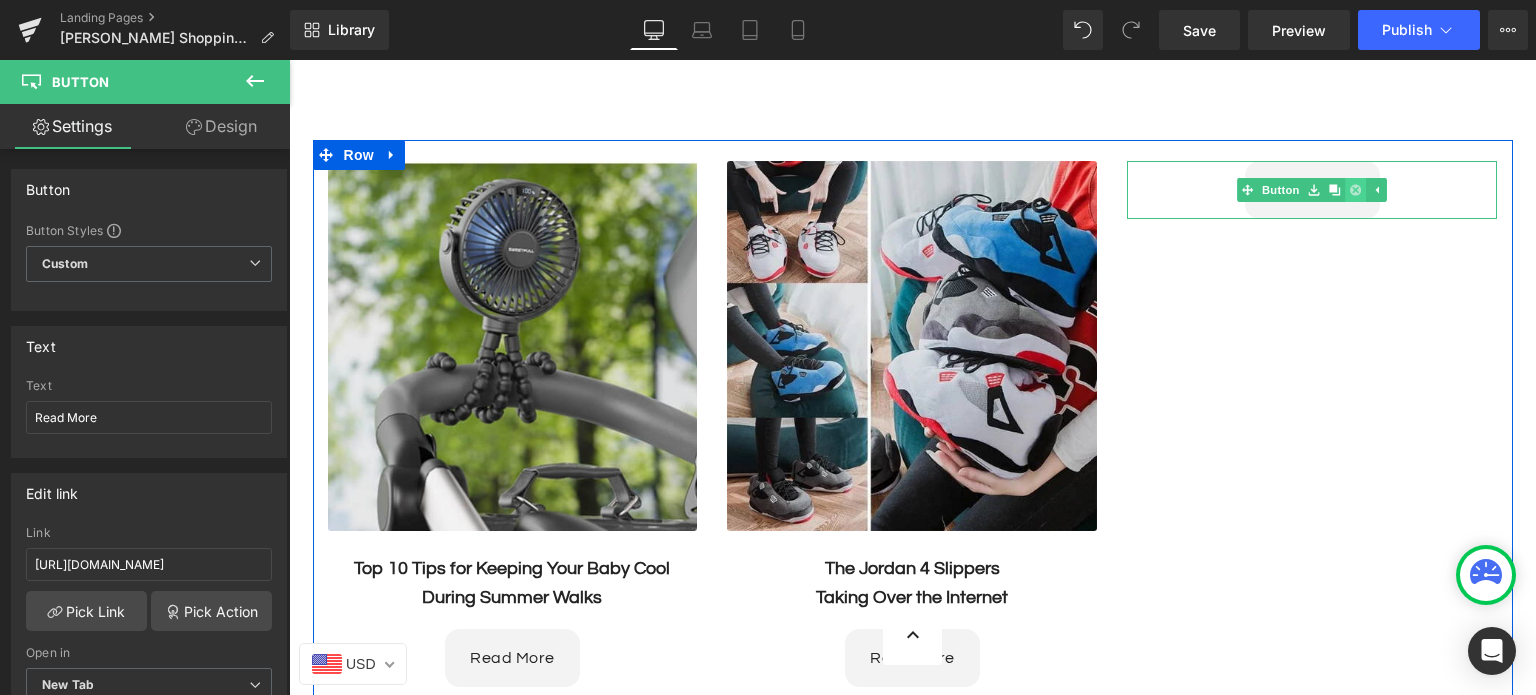 click 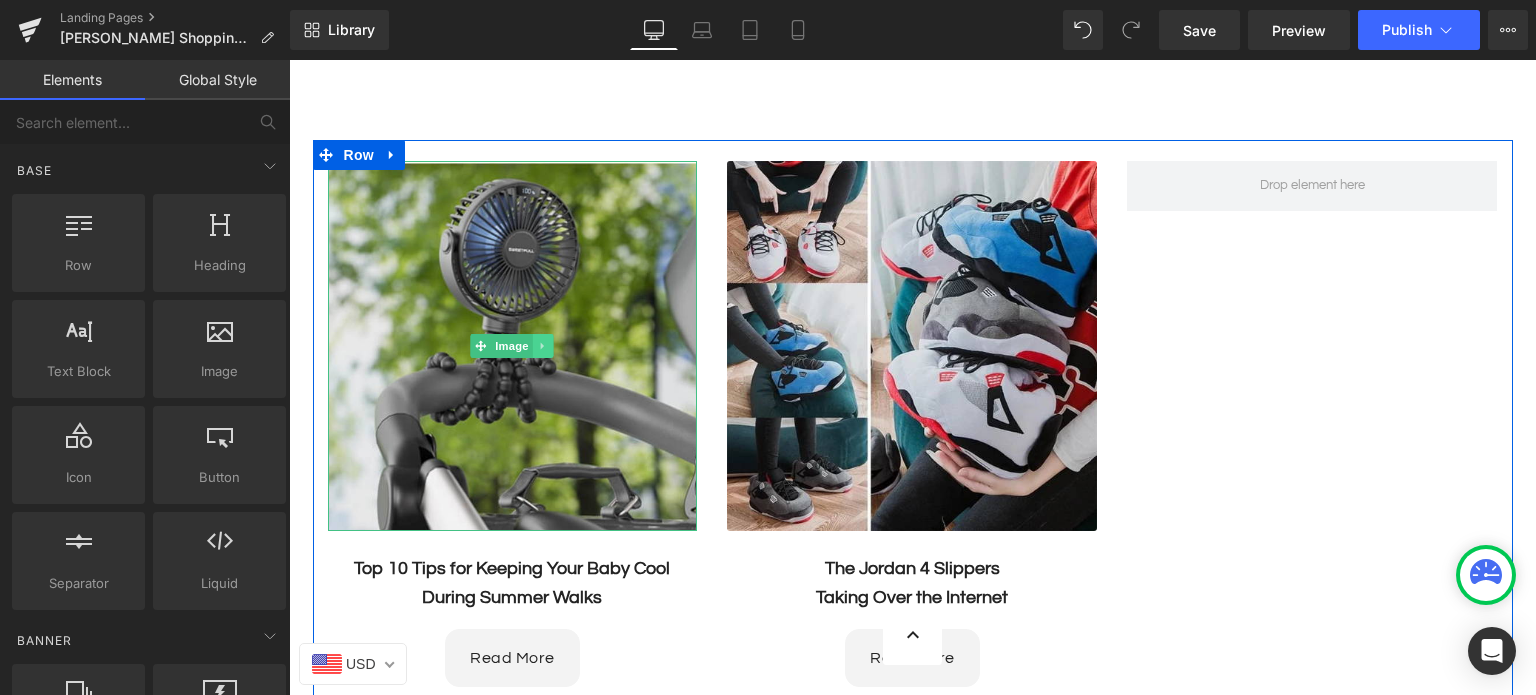 click at bounding box center (543, 346) 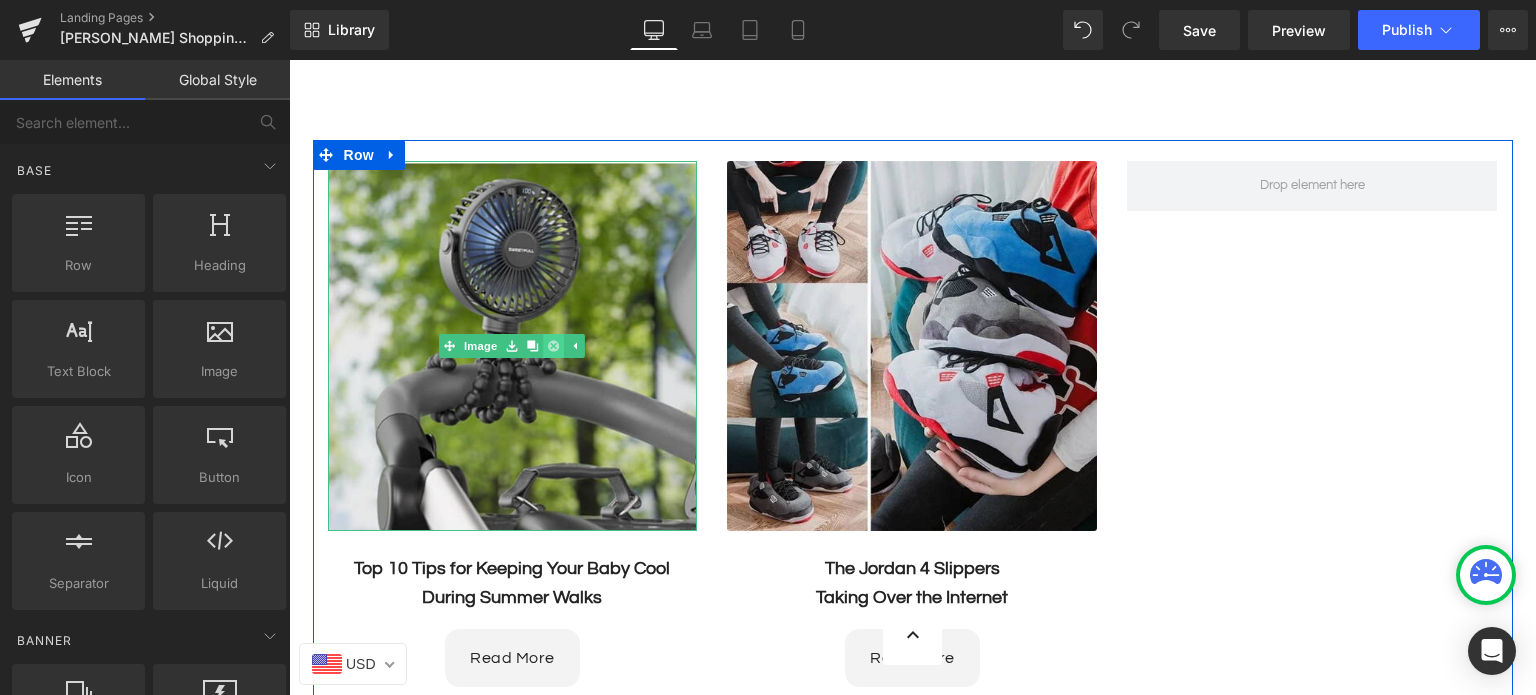 click 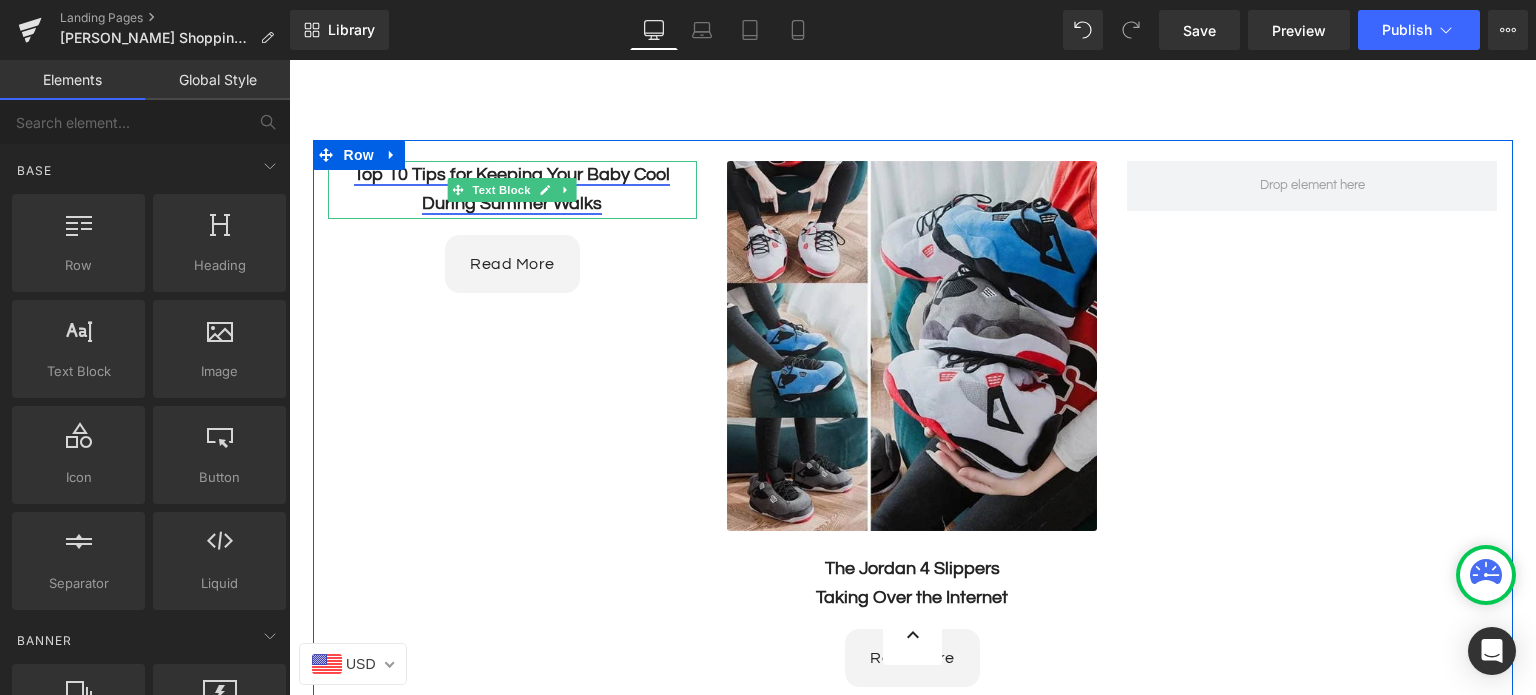 click on "Top 10 Tips for Keeping Your Baby Cool  During Summer Walks" at bounding box center (512, 189) 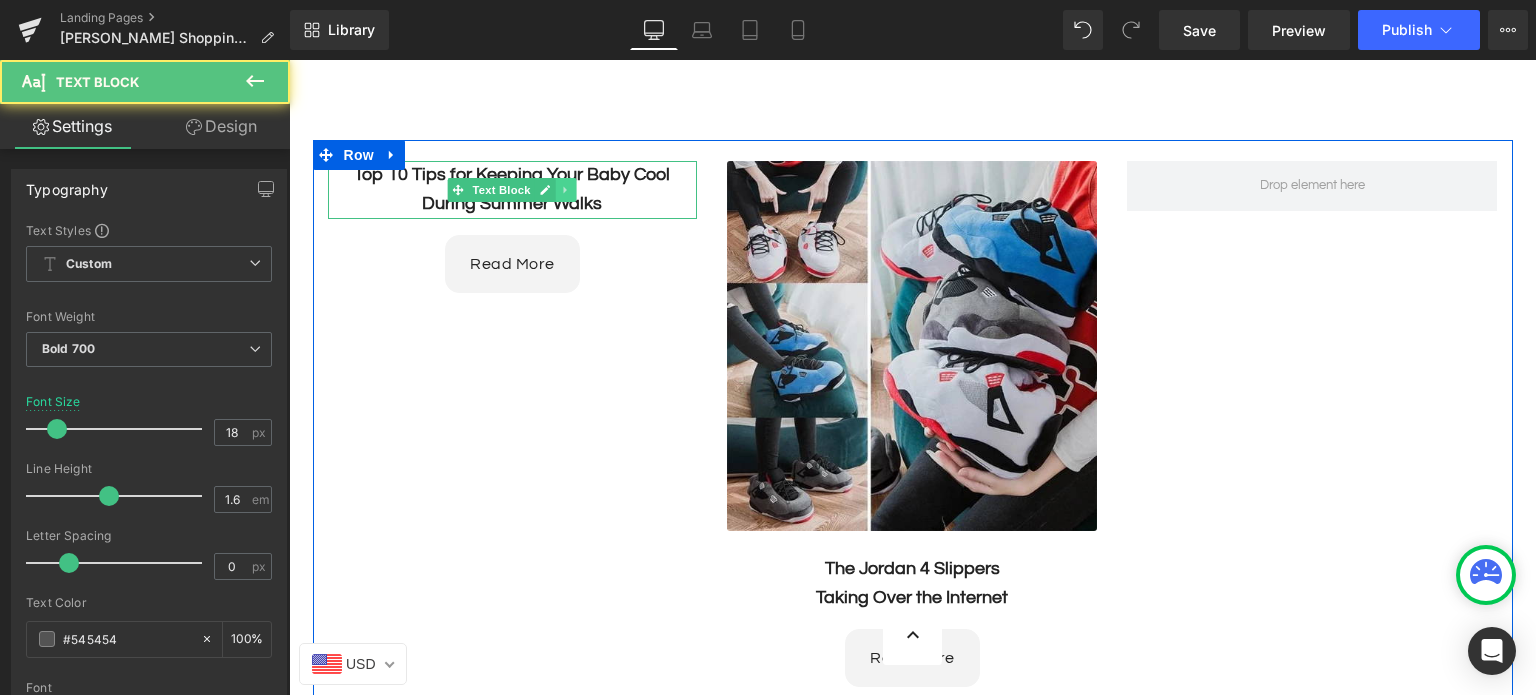 click 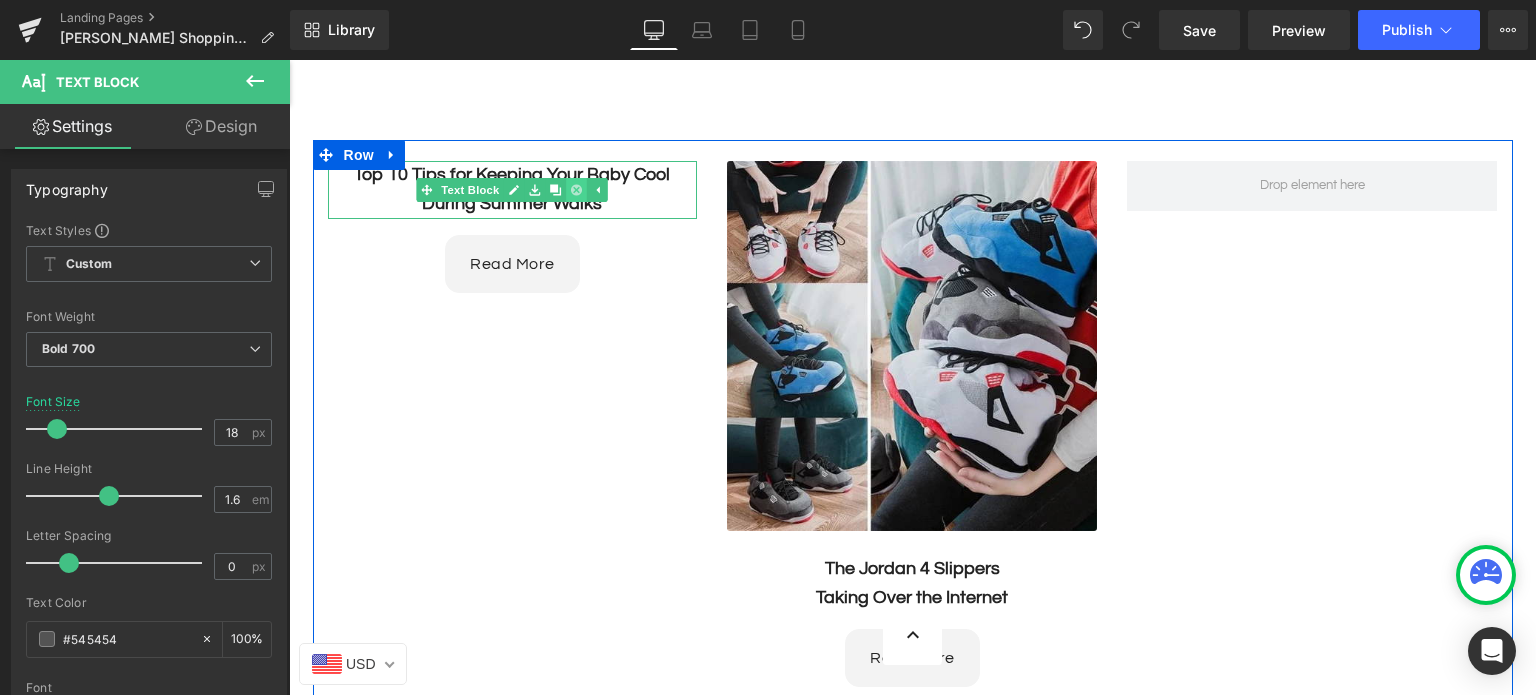 click 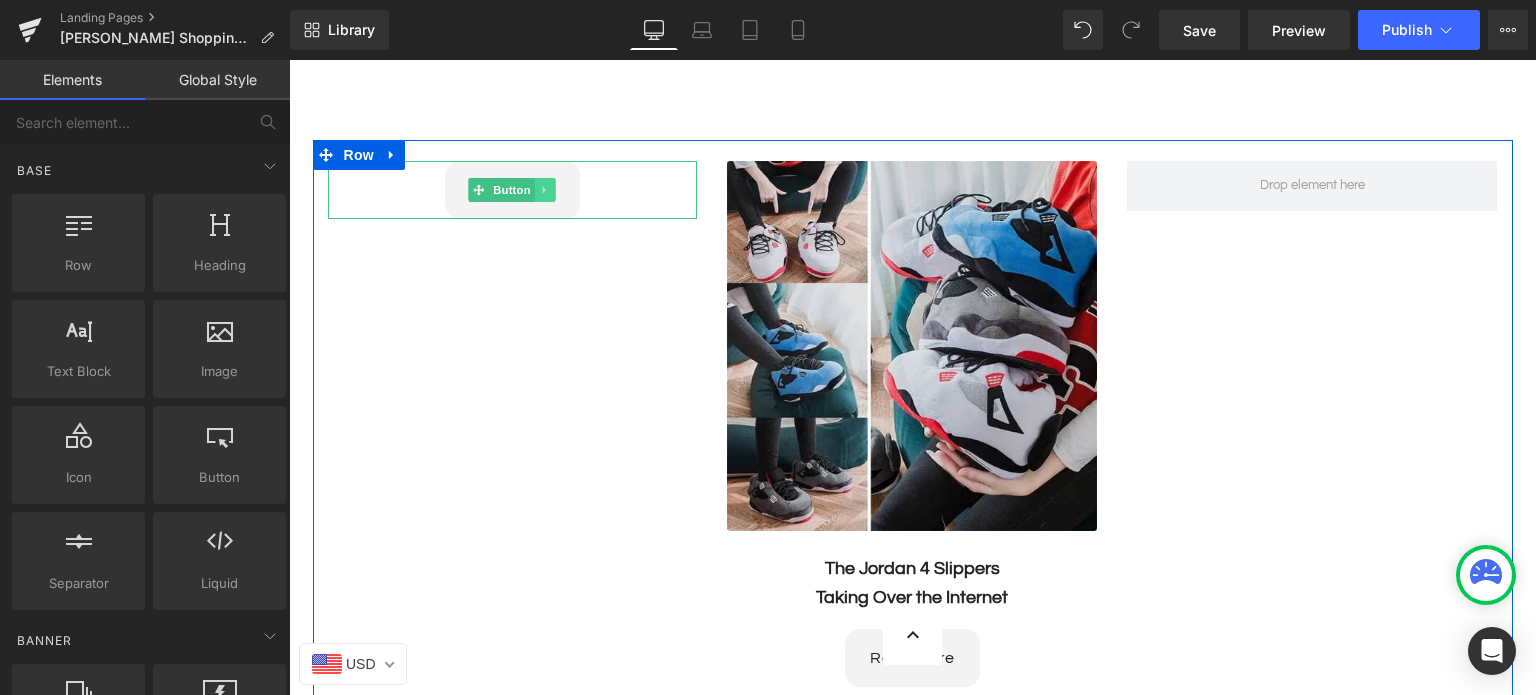 click 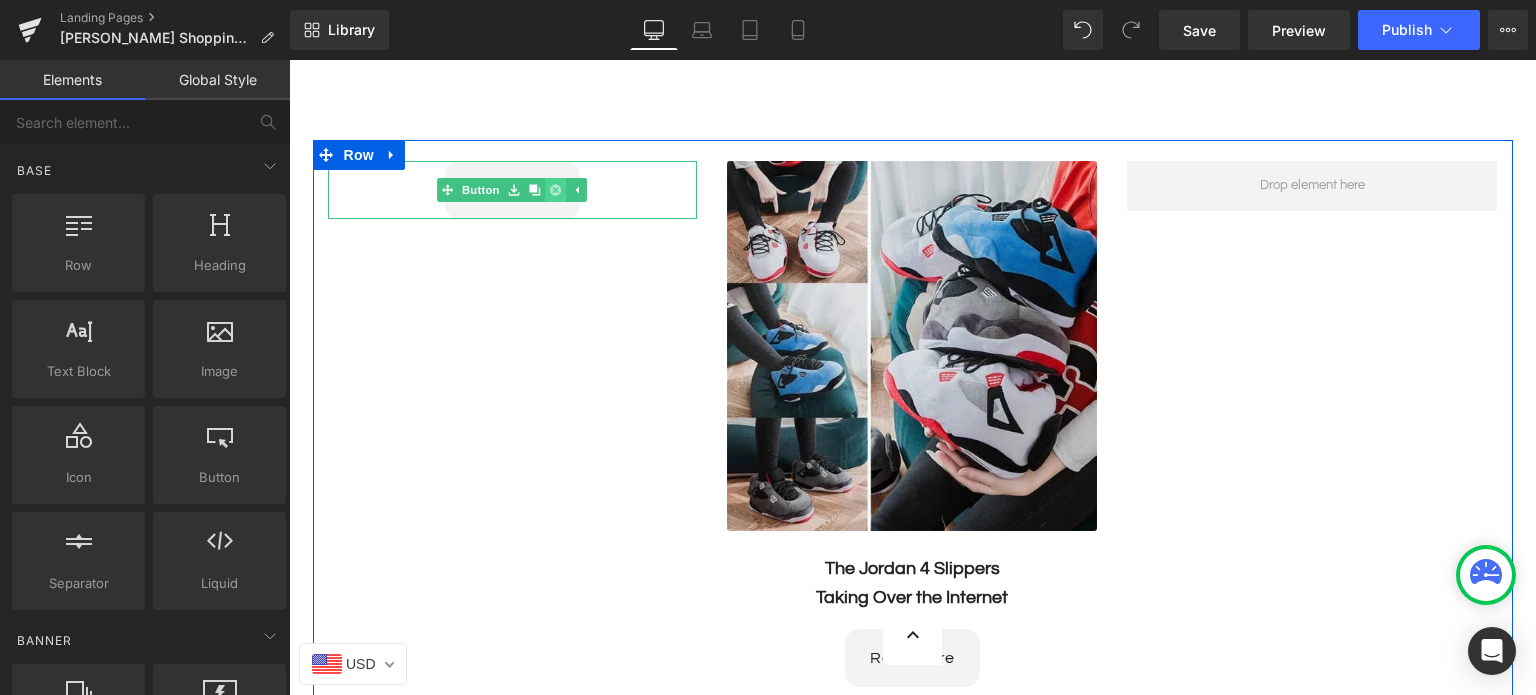click at bounding box center (556, 190) 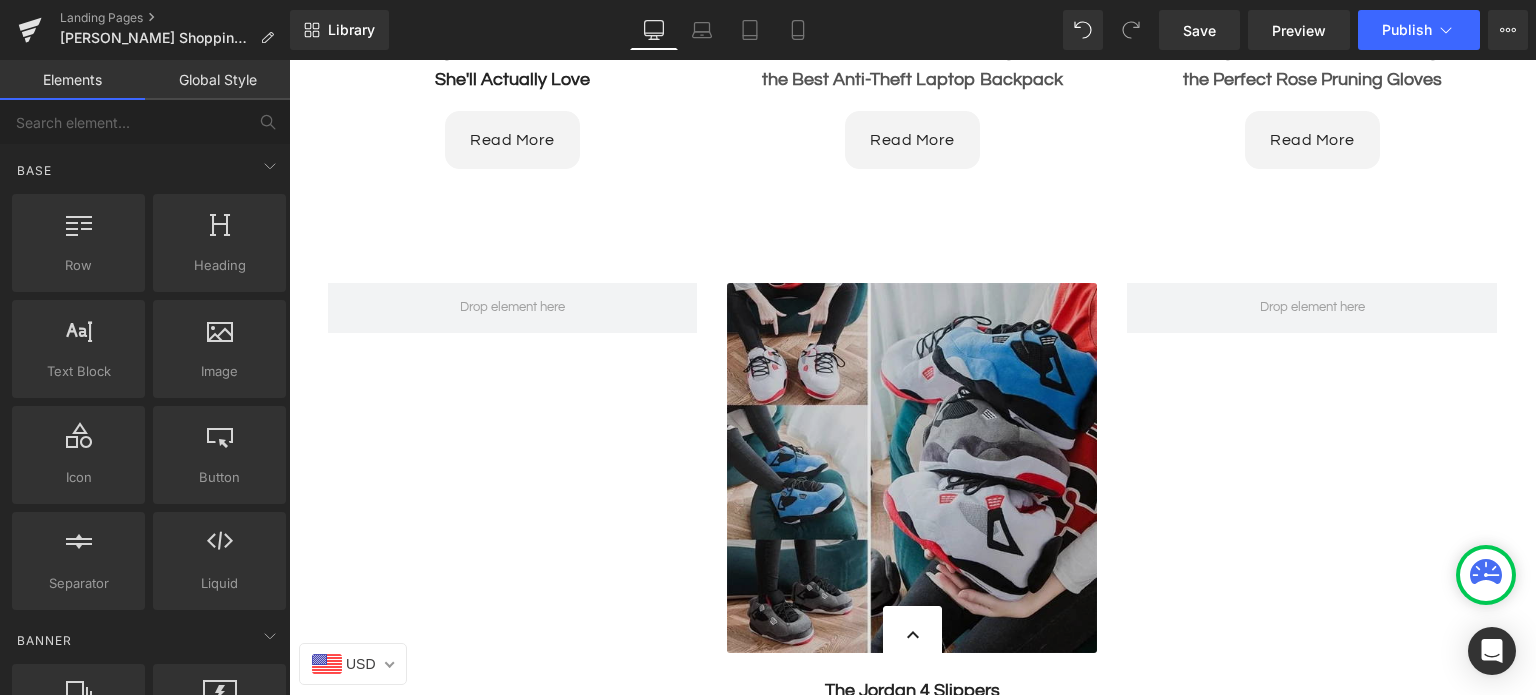 scroll, scrollTop: 1412, scrollLeft: 0, axis: vertical 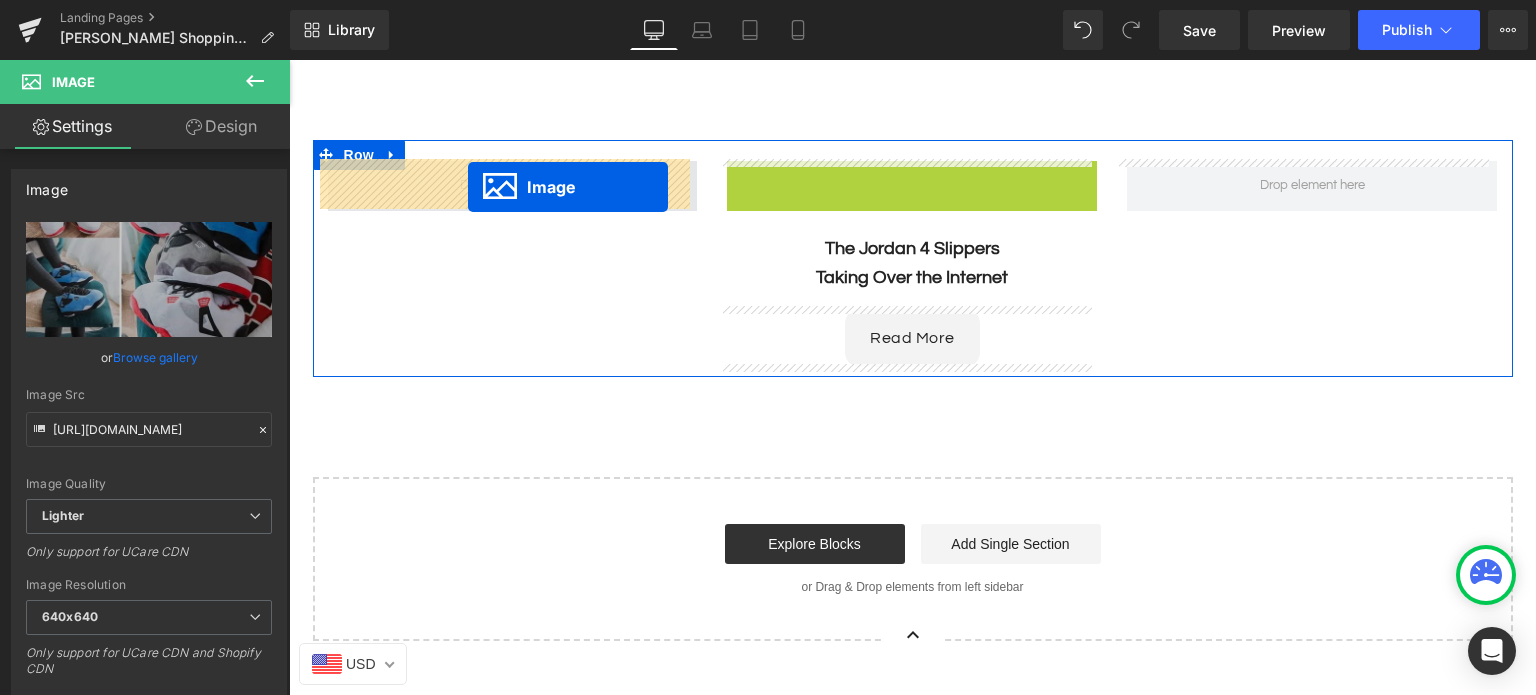 drag, startPoint x: 872, startPoint y: 336, endPoint x: 468, endPoint y: 187, distance: 430.60074 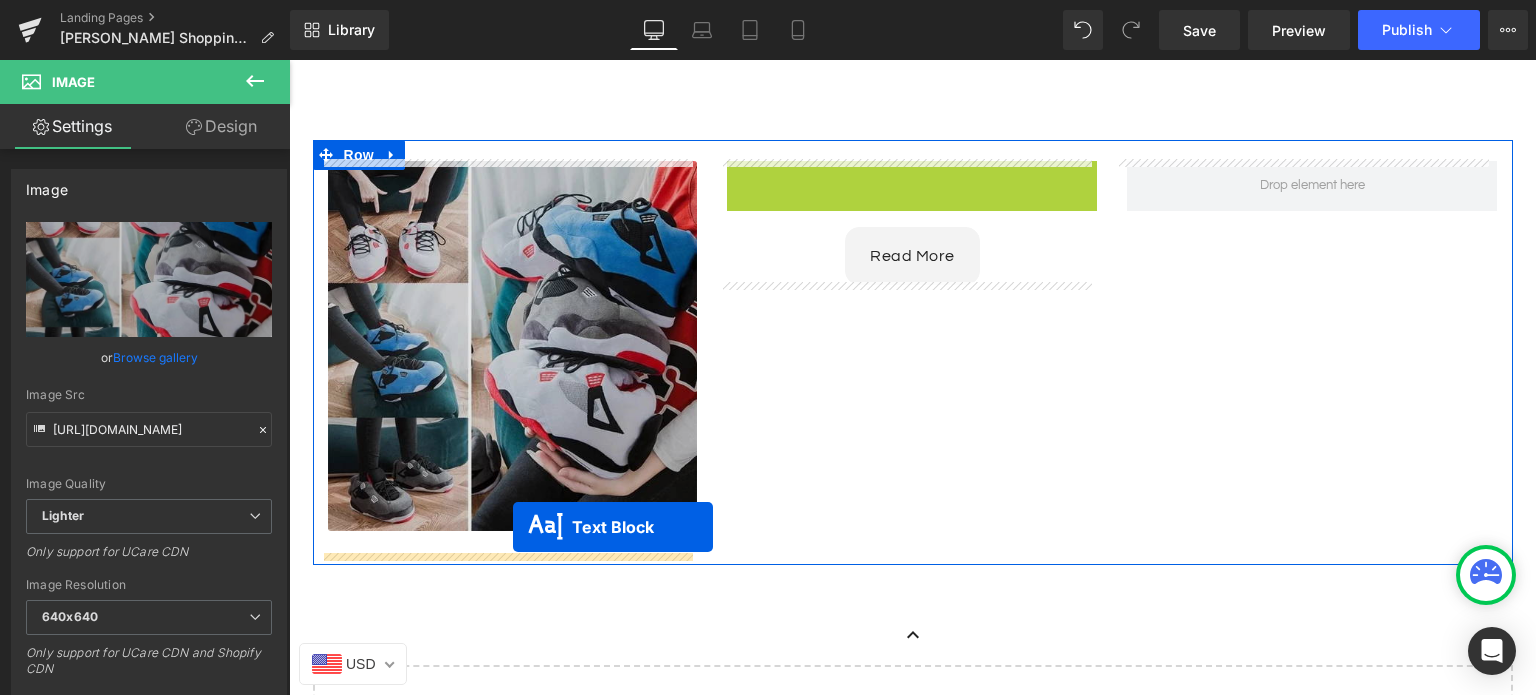 drag, startPoint x: 849, startPoint y: 183, endPoint x: 513, endPoint y: 527, distance: 480.86588 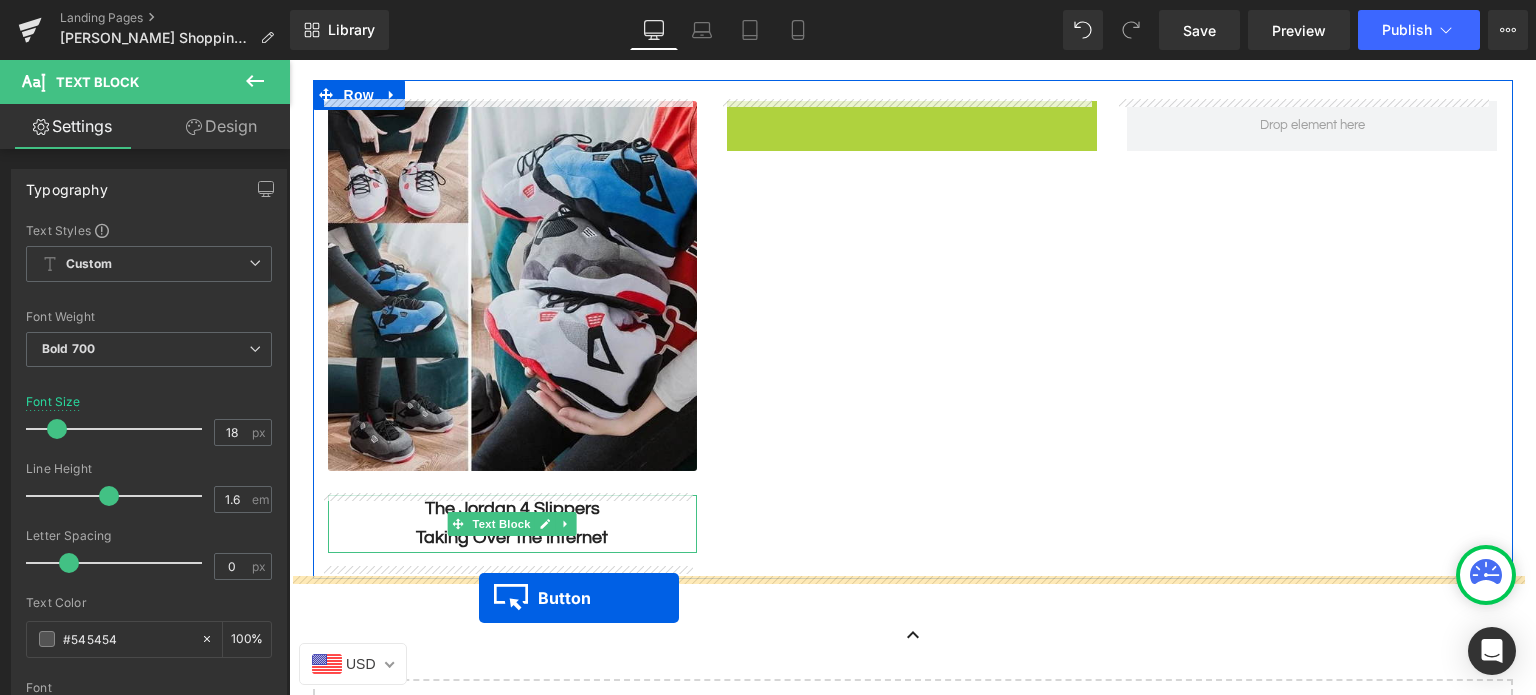 scroll, scrollTop: 1532, scrollLeft: 0, axis: vertical 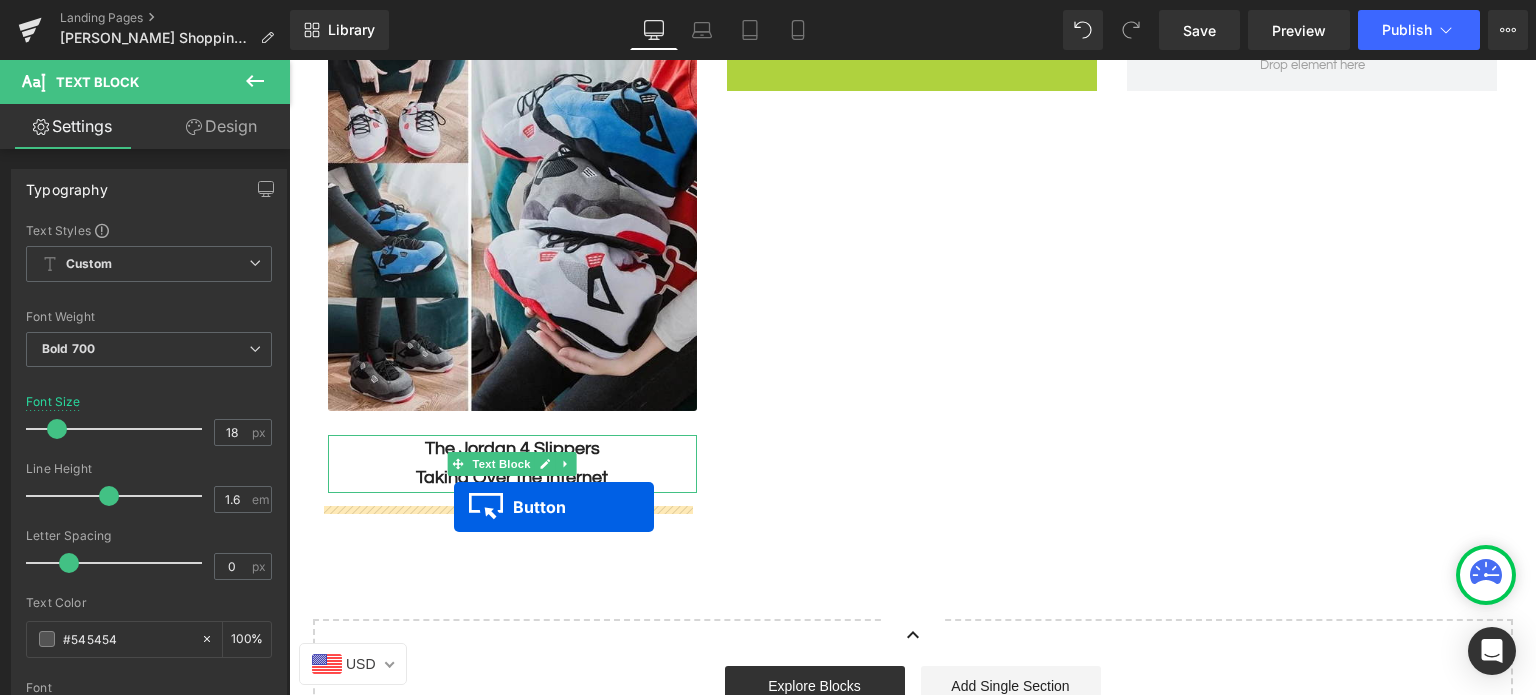 drag, startPoint x: 864, startPoint y: 187, endPoint x: 454, endPoint y: 507, distance: 520.0961 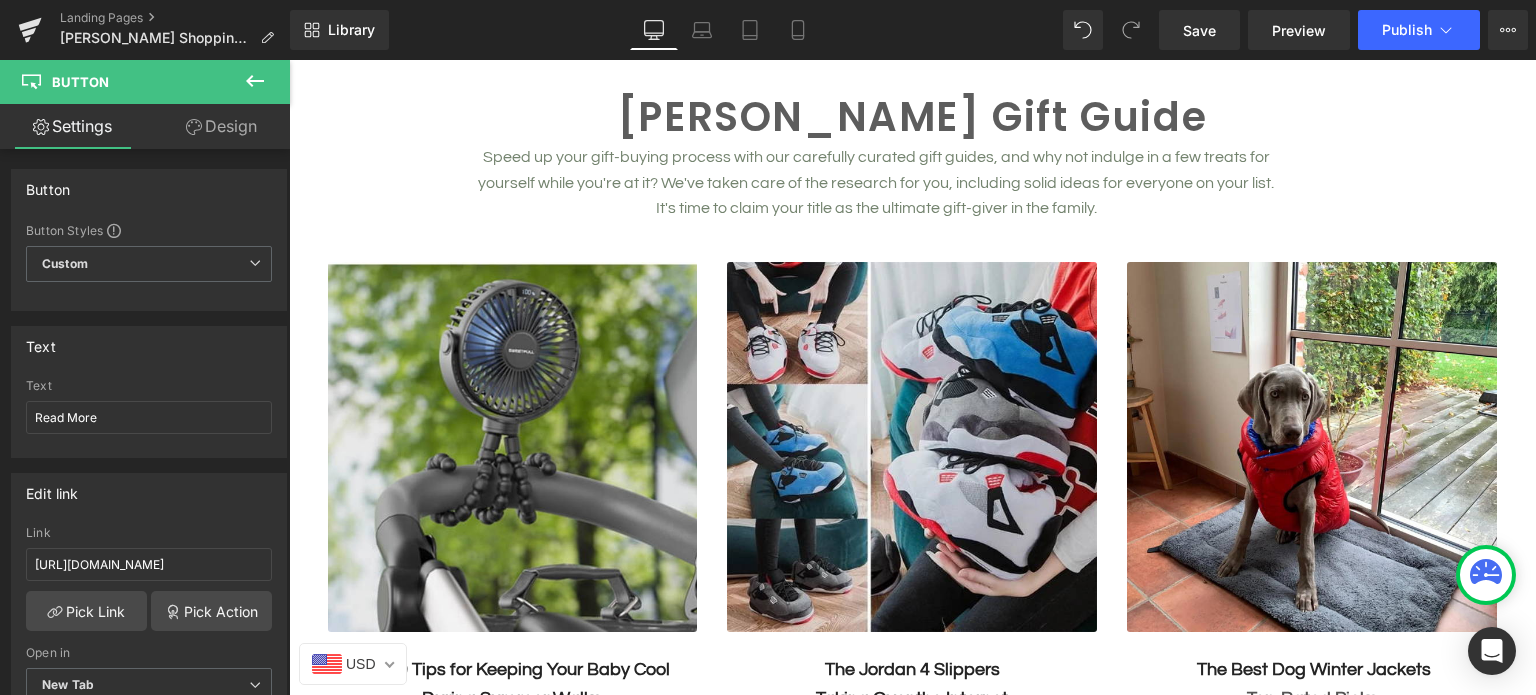 scroll, scrollTop: 200, scrollLeft: 0, axis: vertical 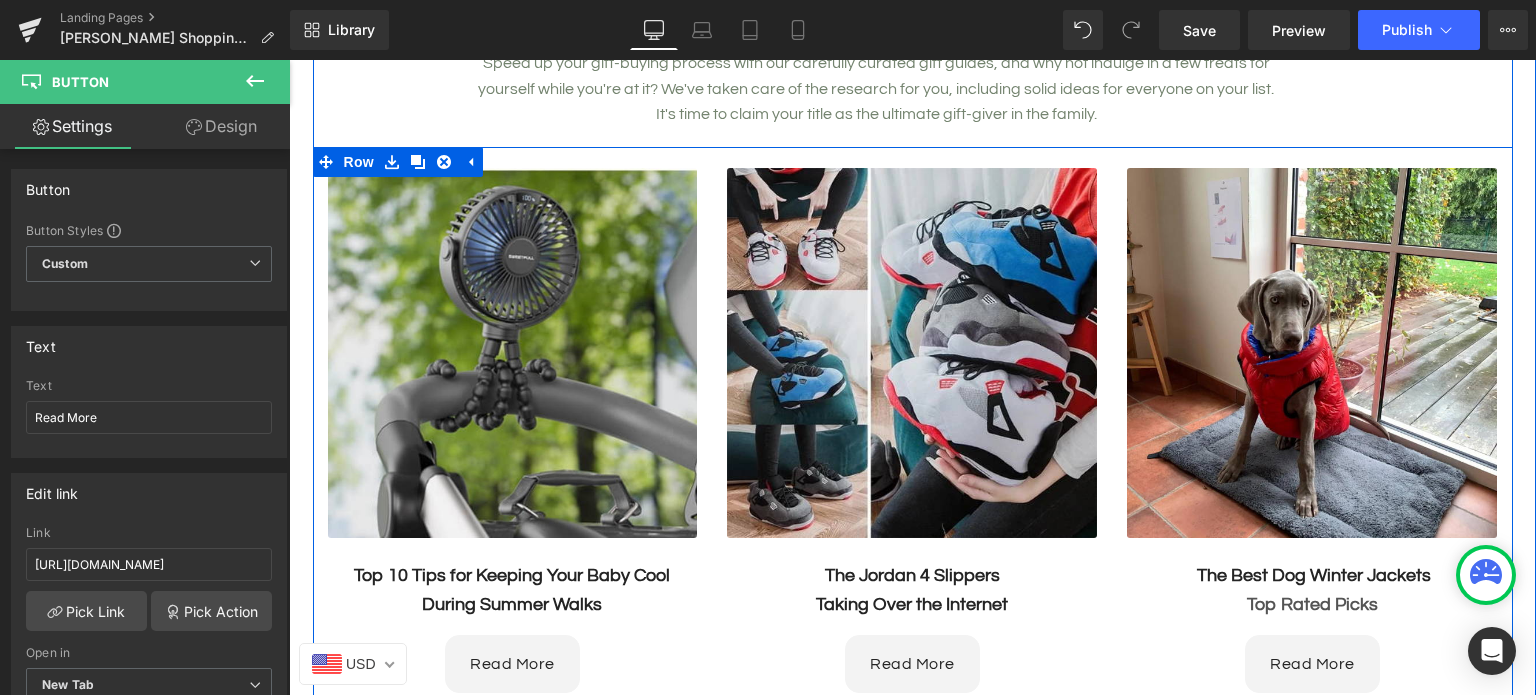 click at bounding box center (945, 591) 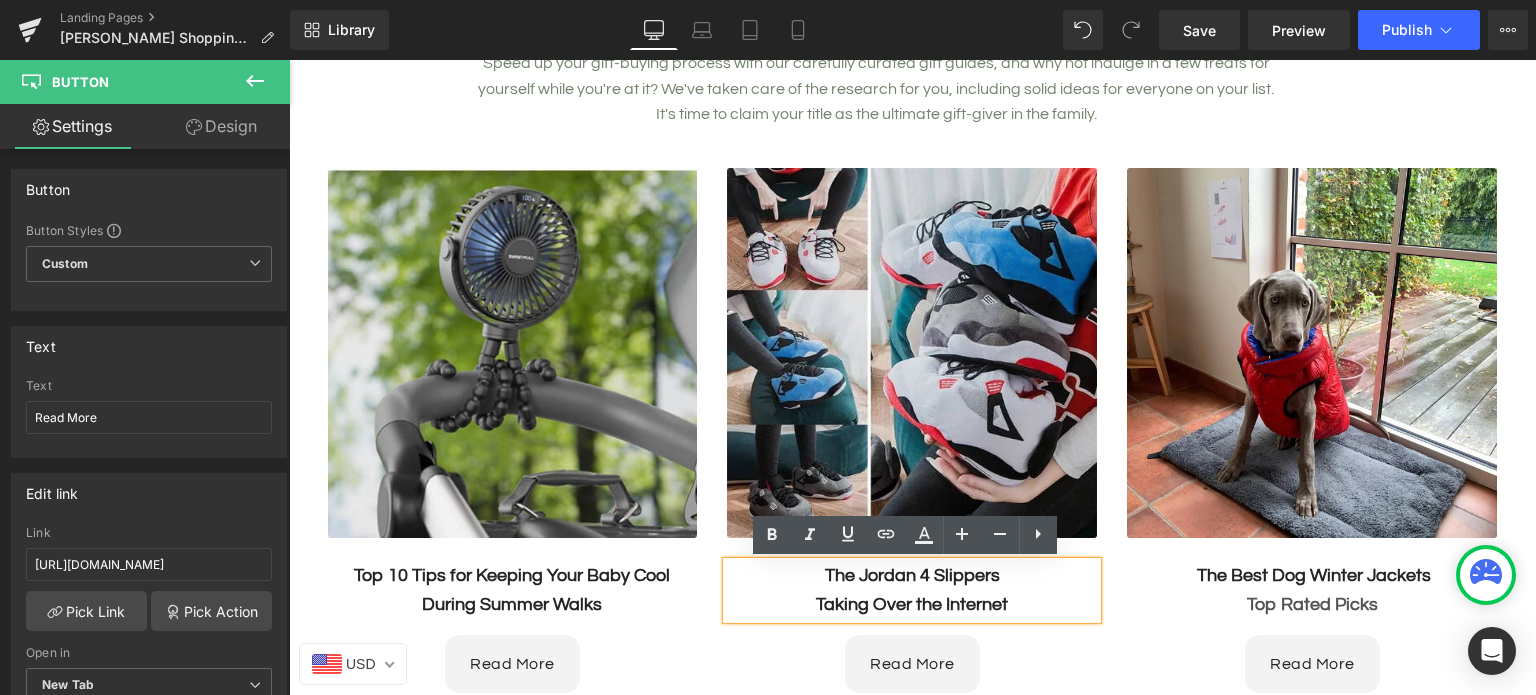 click on "The Jordan 4 Slippers  Taking Over the Internet" at bounding box center [912, 591] 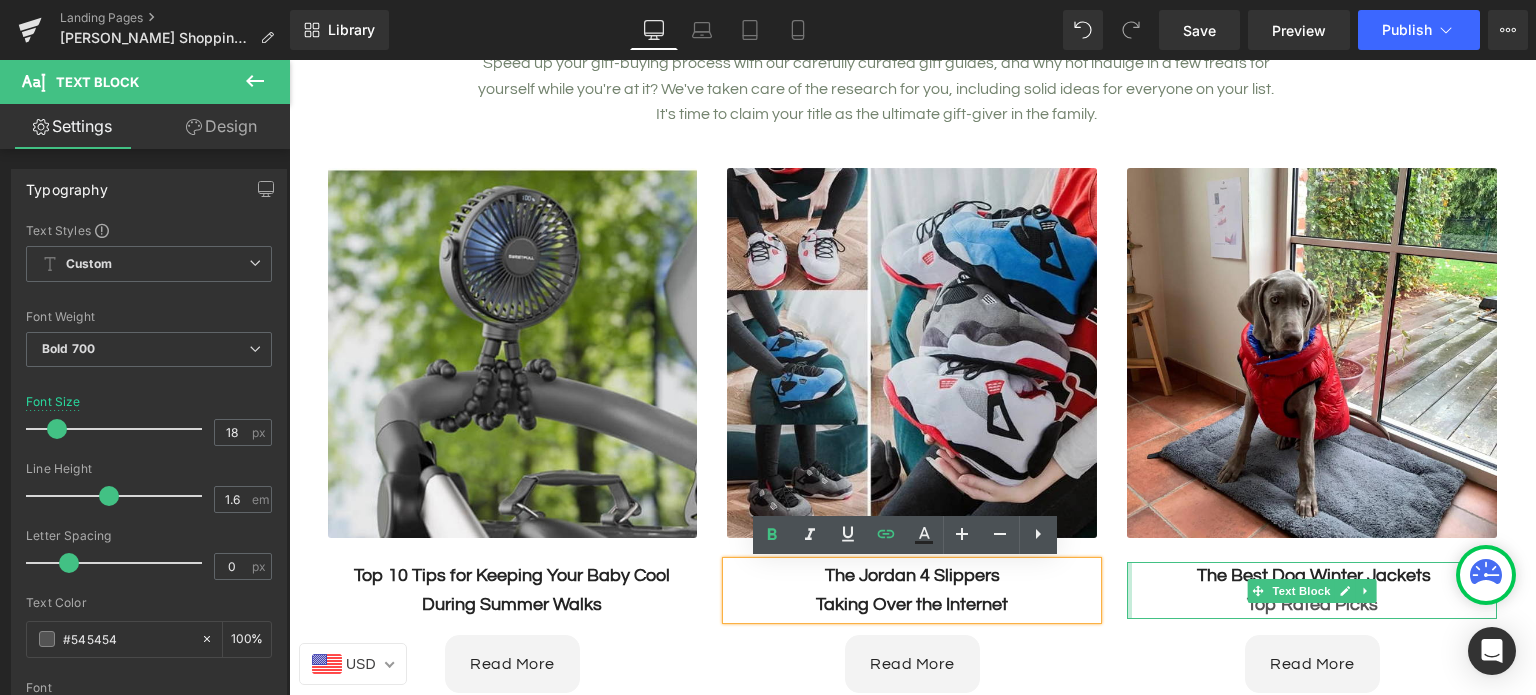 click at bounding box center [1129, 591] 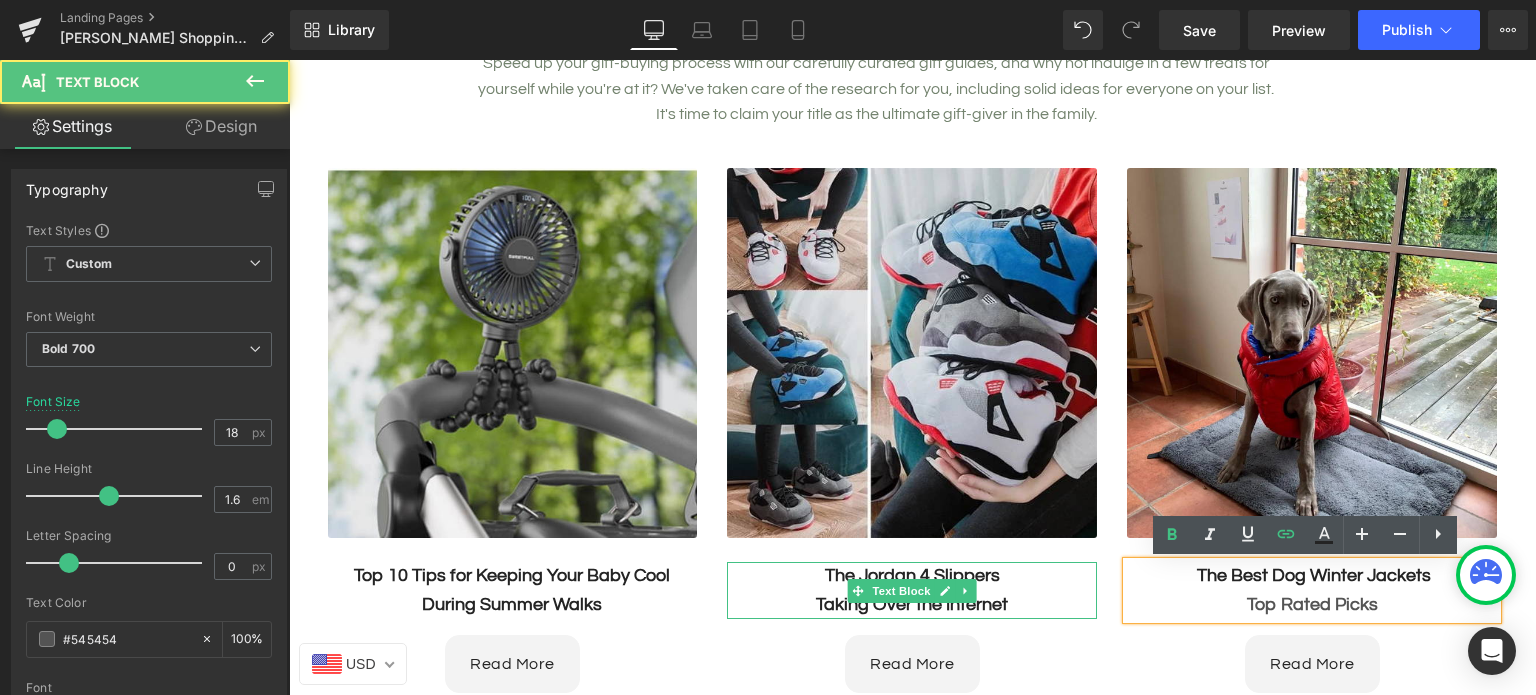 click on "The Jordan 4 Slippers  Taking Over the Internet" at bounding box center [912, 591] 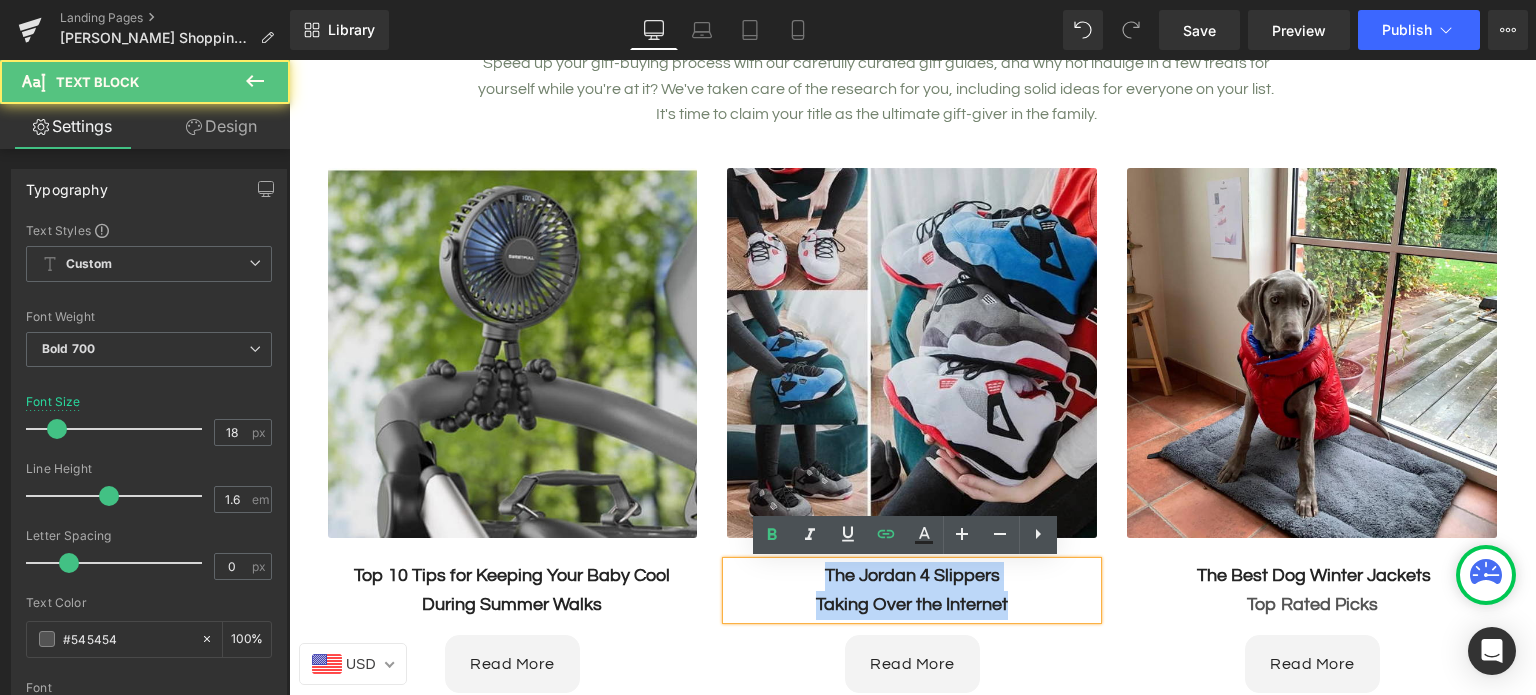 drag, startPoint x: 1018, startPoint y: 603, endPoint x: 793, endPoint y: 584, distance: 225.8008 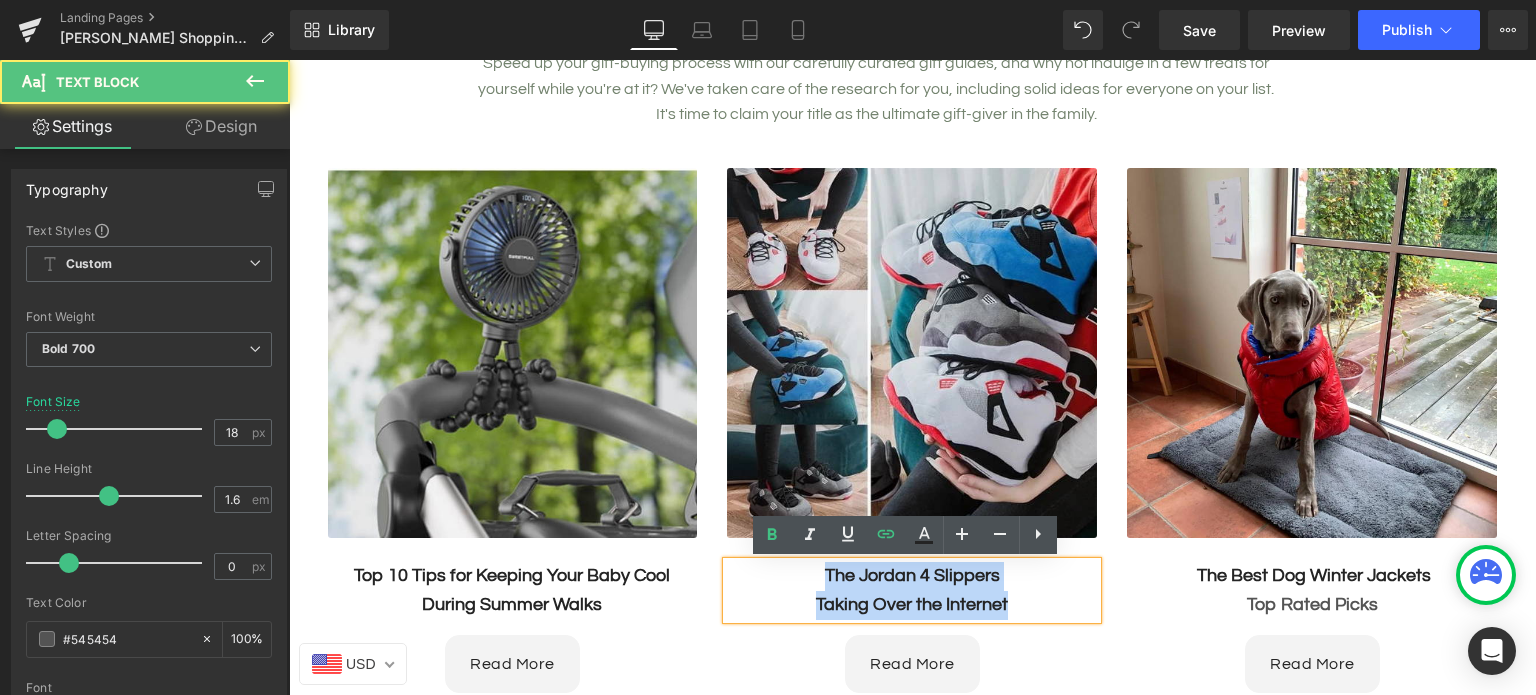 click on "The Jordan 4 Slippers  Taking Over the Internet" at bounding box center [912, 591] 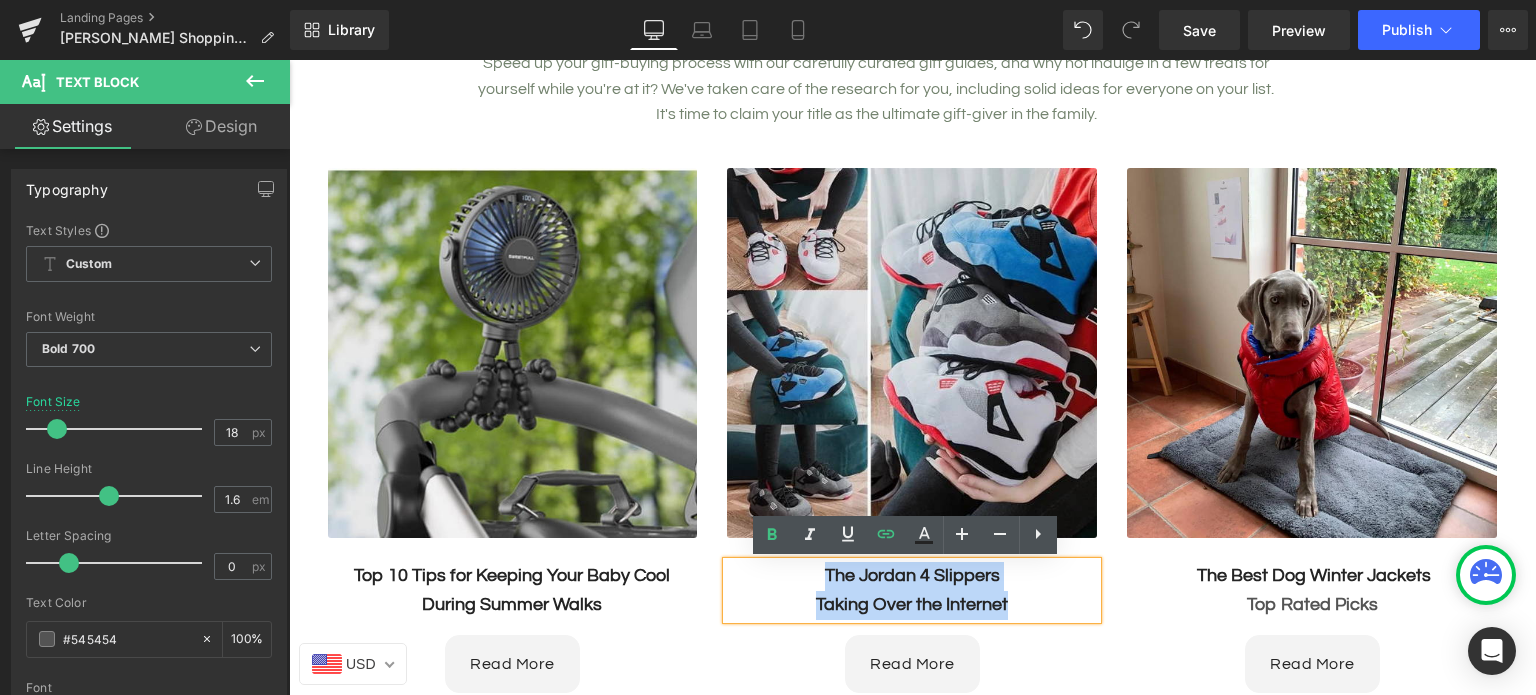 paste 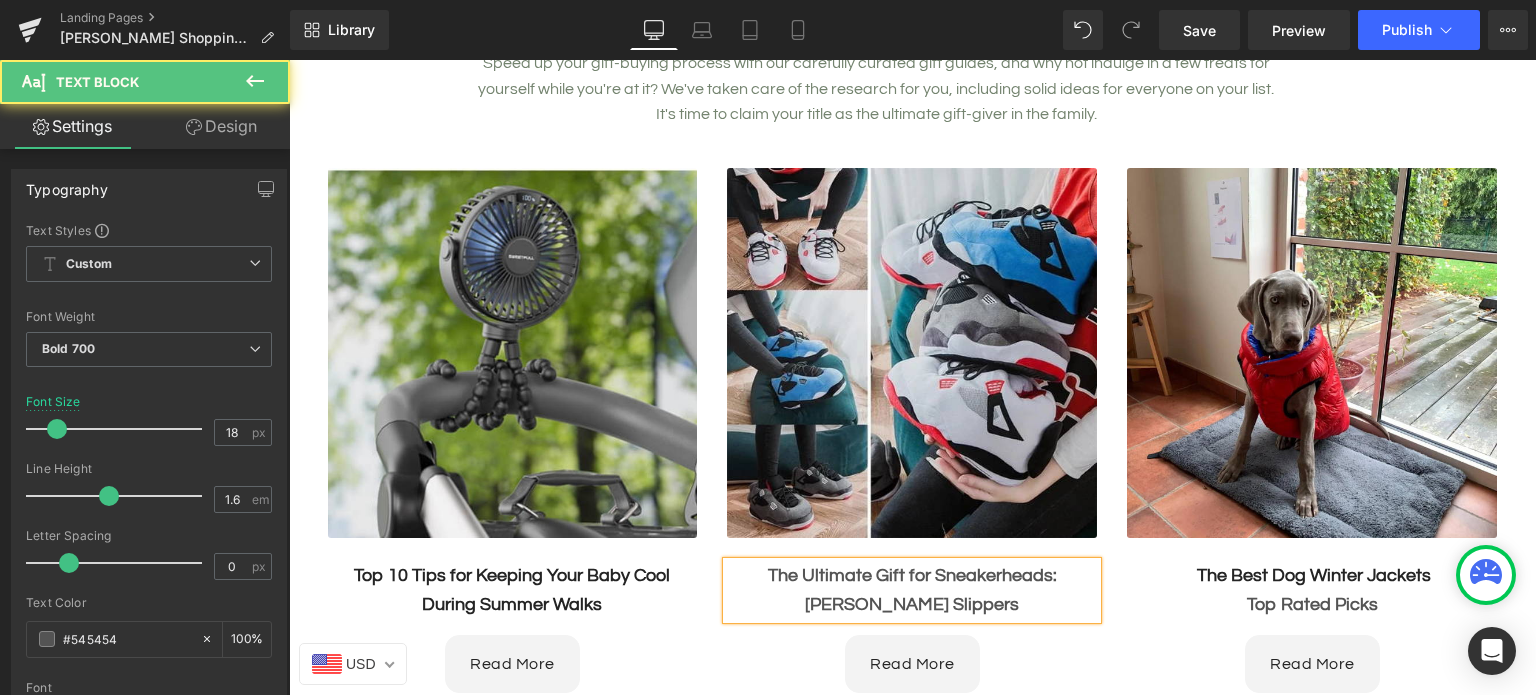 drag, startPoint x: 989, startPoint y: 606, endPoint x: 732, endPoint y: 574, distance: 258.98456 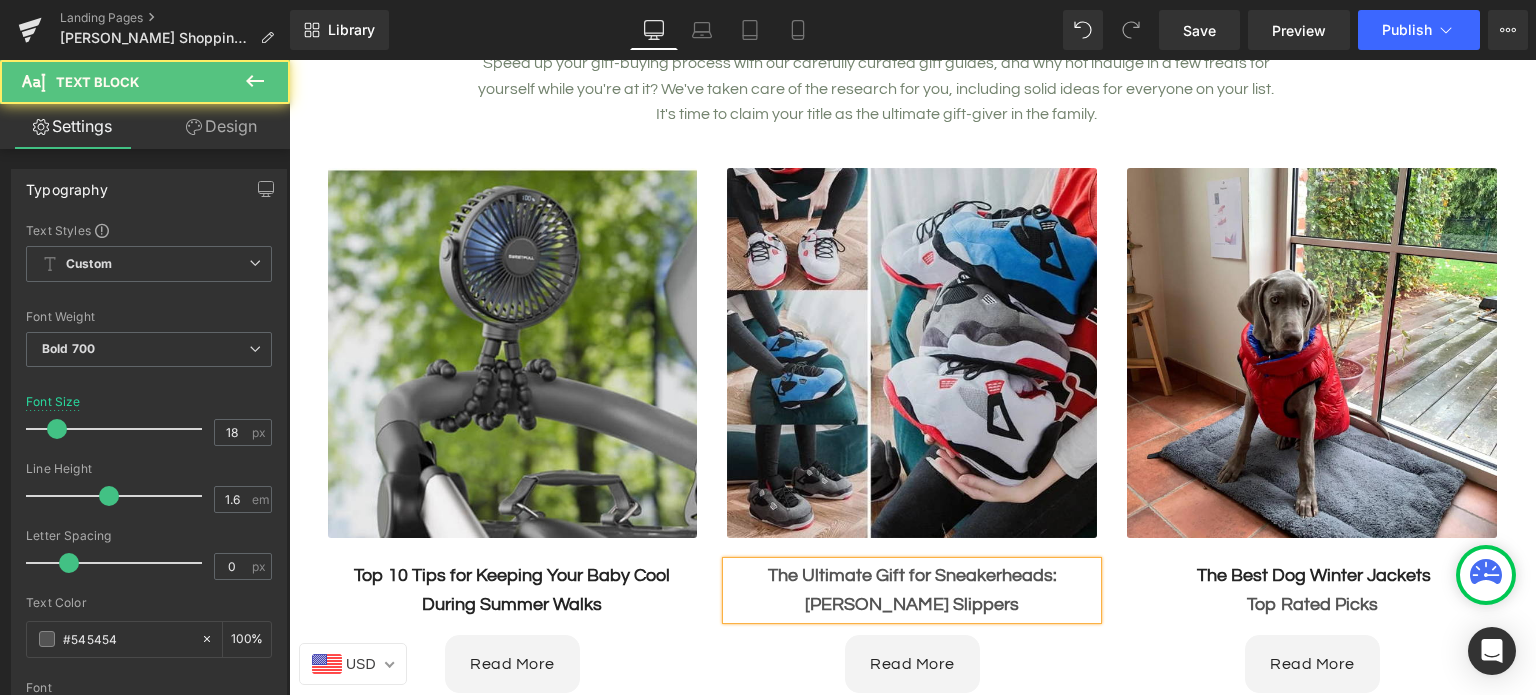 click on "The Ultimate Gift for Sneakerheads: [PERSON_NAME] Slippers" at bounding box center (912, 591) 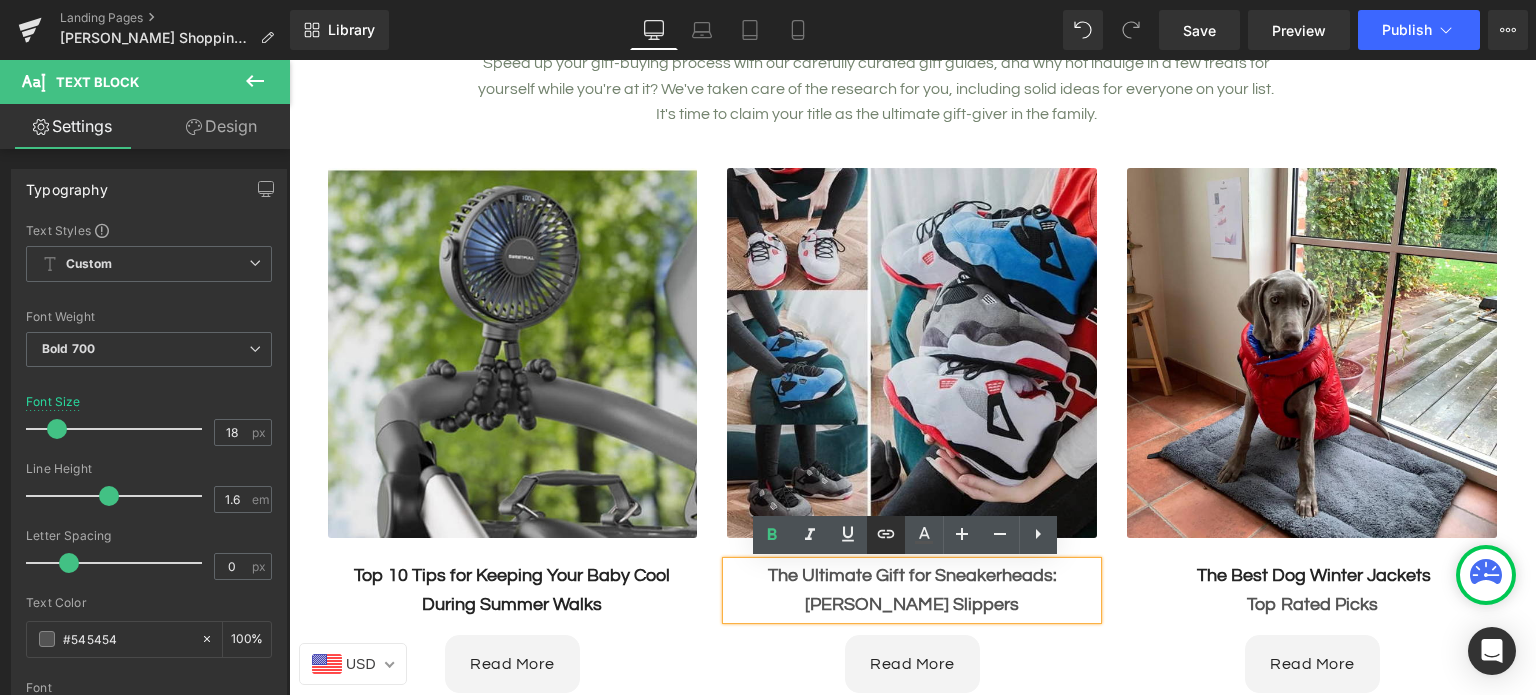click 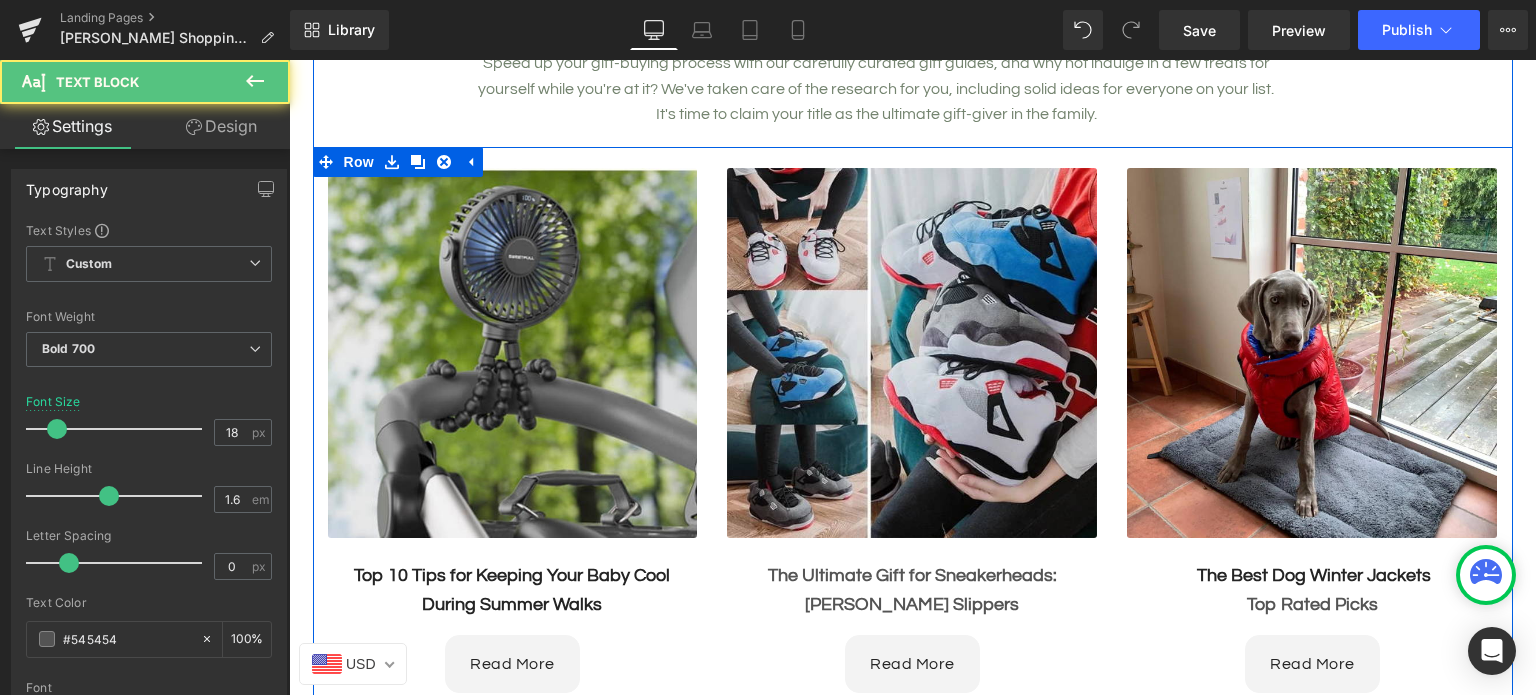 drag, startPoint x: 979, startPoint y: 602, endPoint x: 708, endPoint y: 562, distance: 273.93613 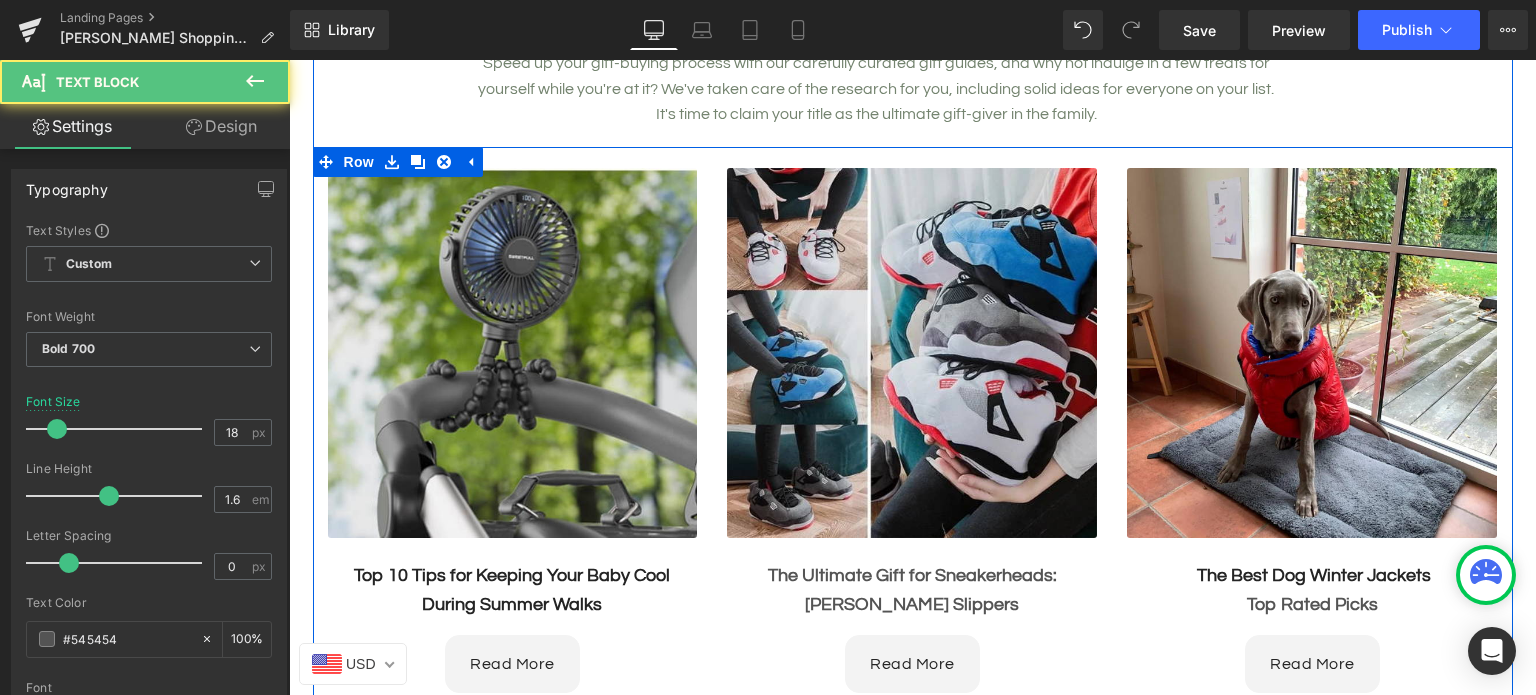click on "Image         The Ultimate Gift for Sneakerheads: [PERSON_NAME] Slippers Text Block         Read More Button" at bounding box center [912, 431] 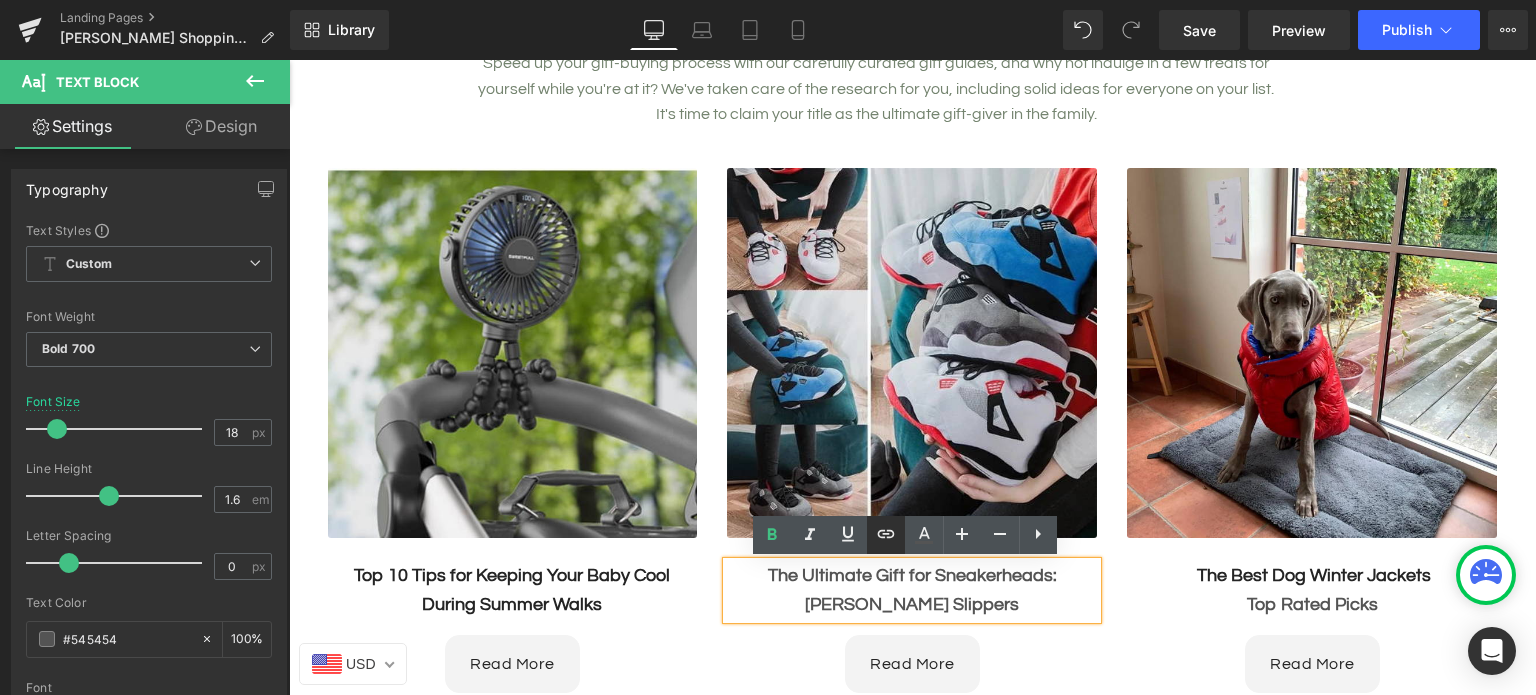 click 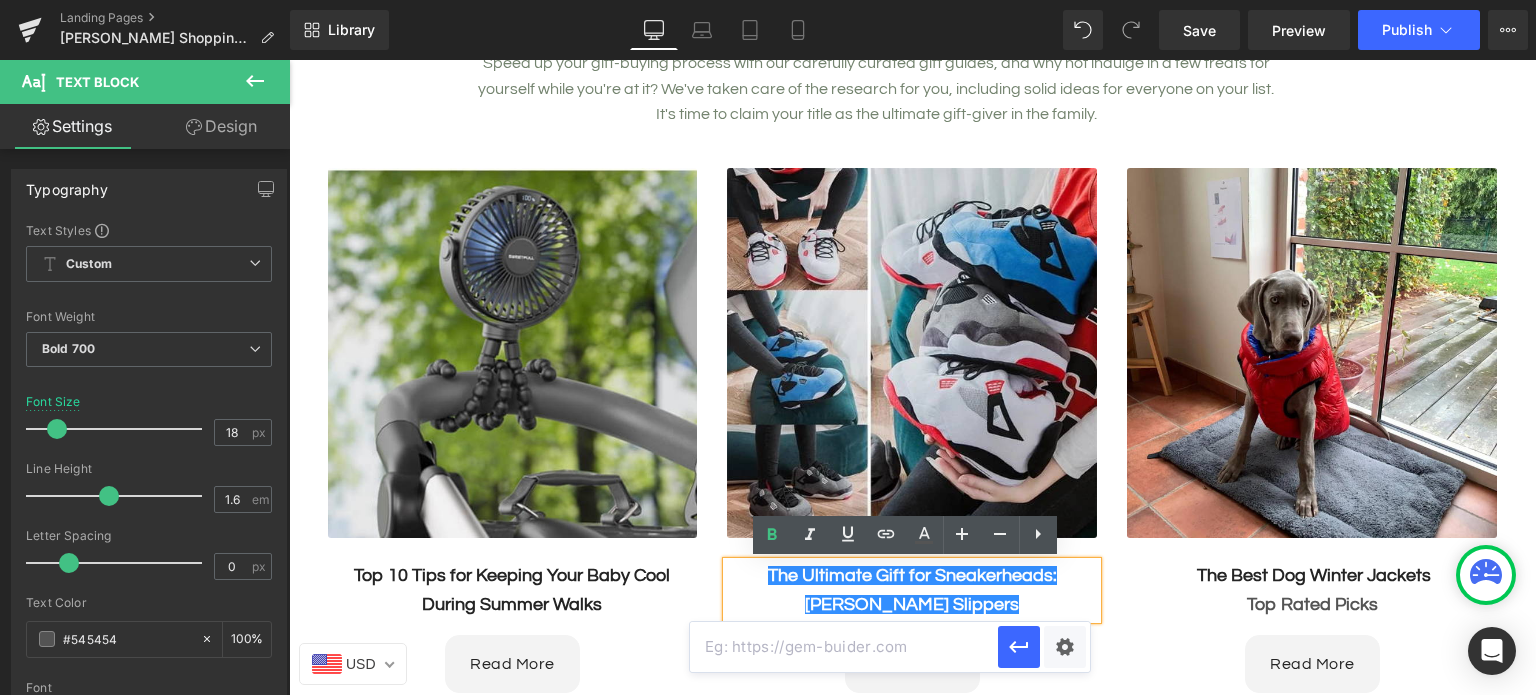 click at bounding box center (844, 647) 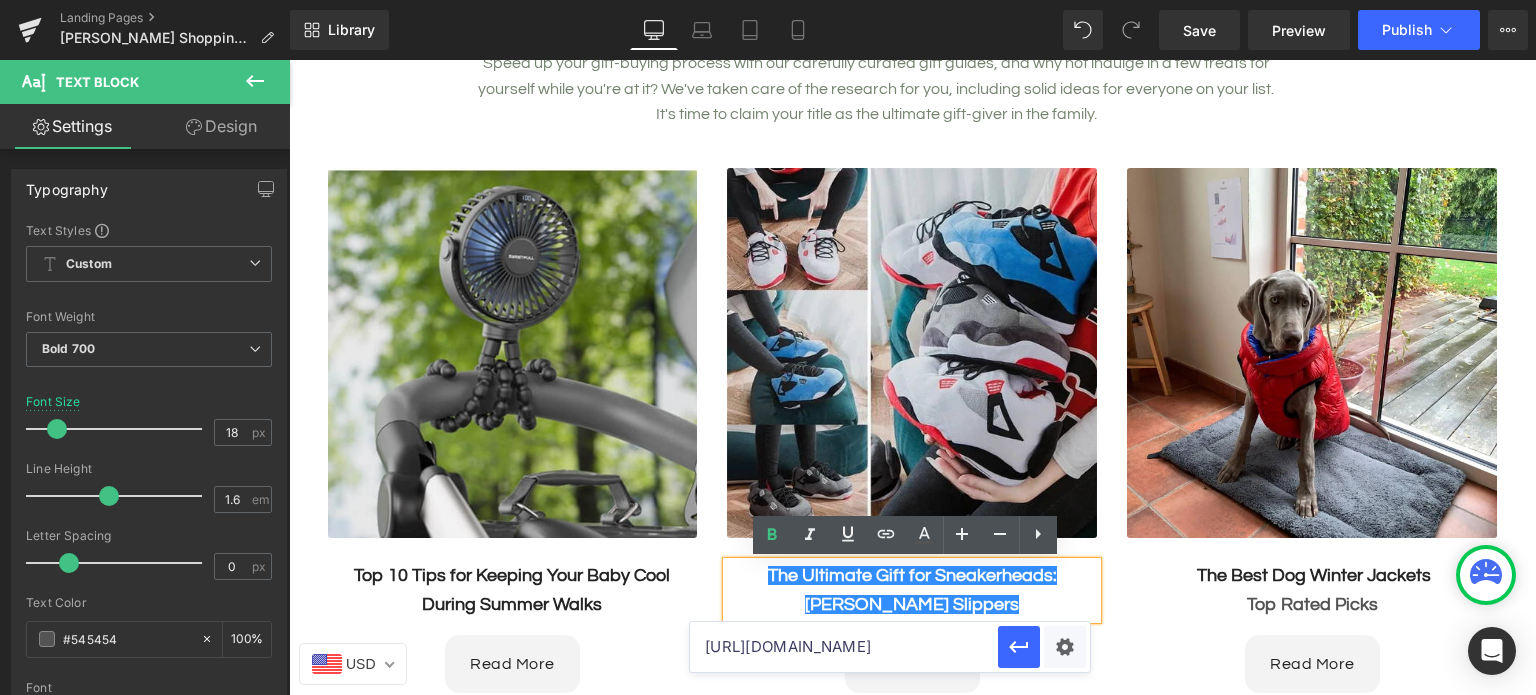 scroll, scrollTop: 0, scrollLeft: 872, axis: horizontal 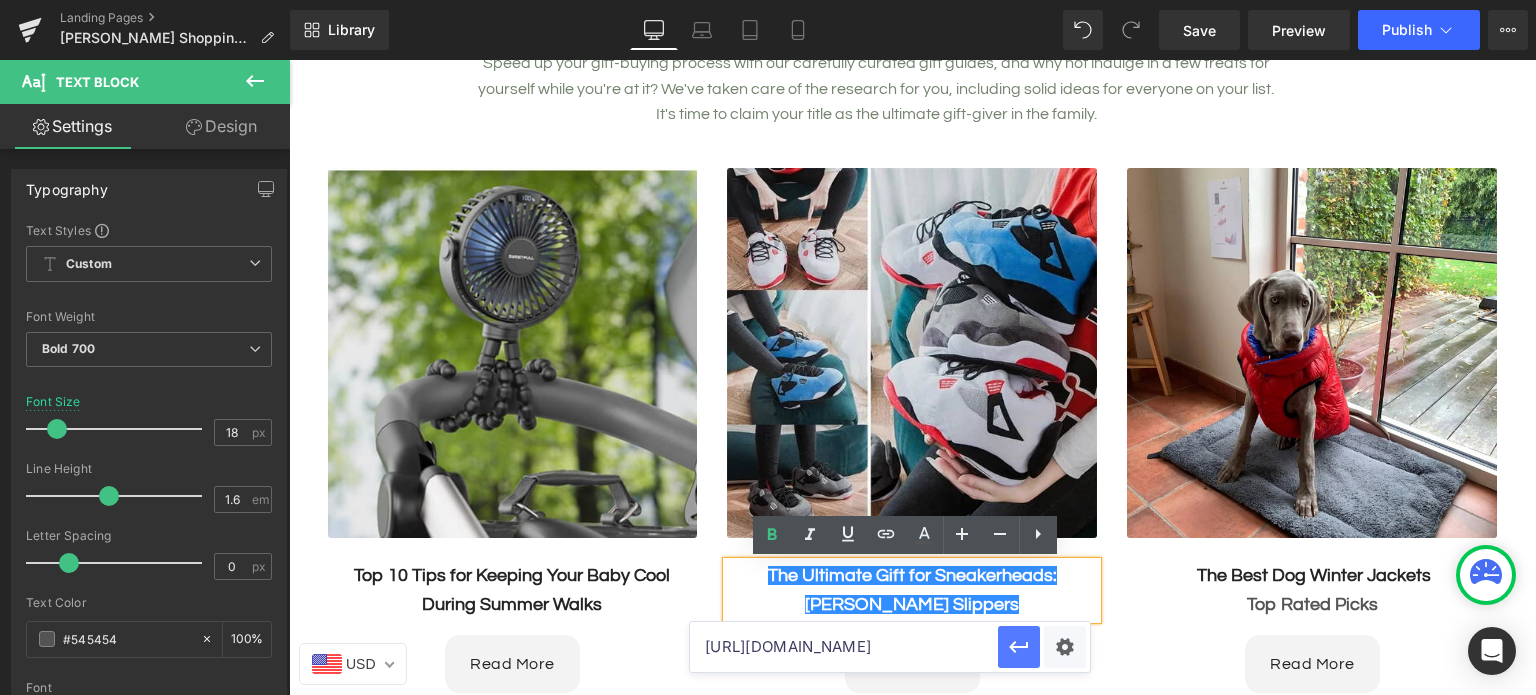 type on "[URL][DOMAIN_NAME]" 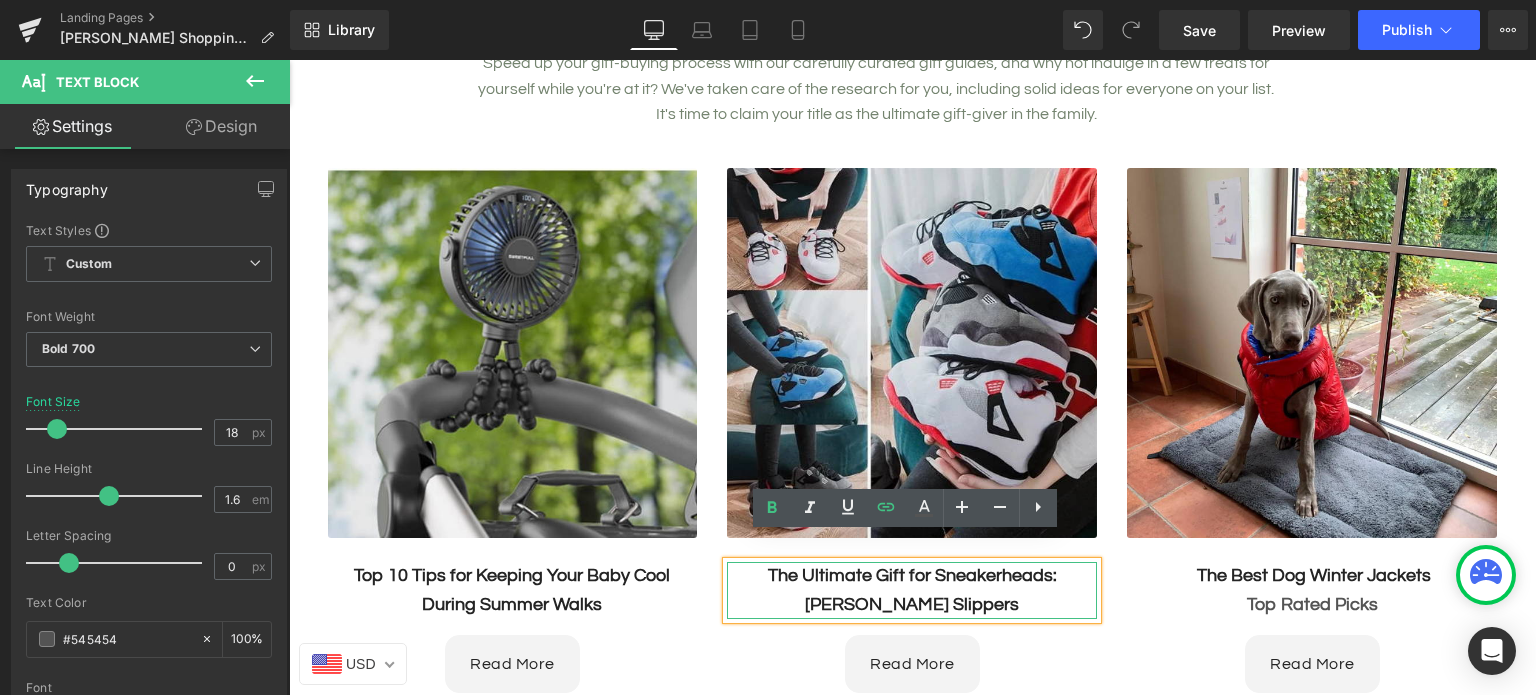scroll, scrollTop: 300, scrollLeft: 0, axis: vertical 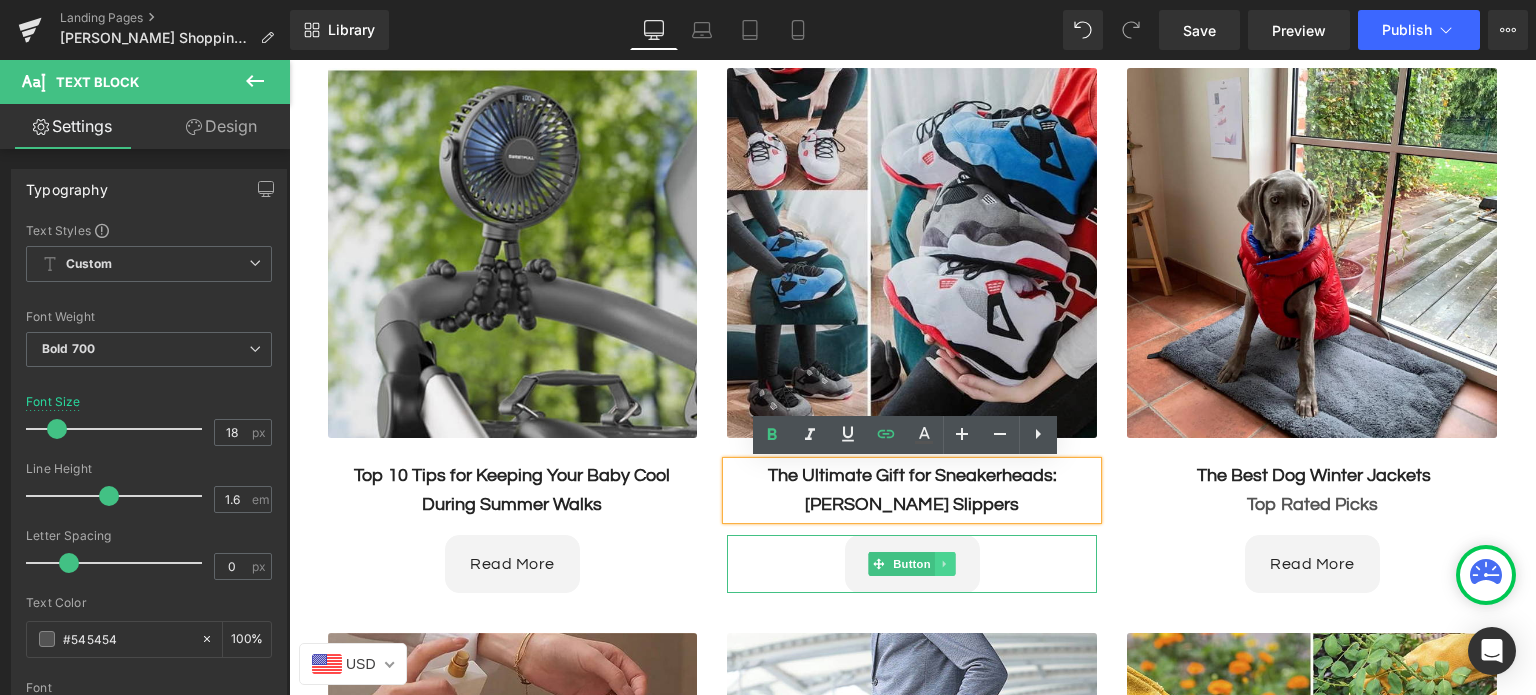 click at bounding box center (945, 564) 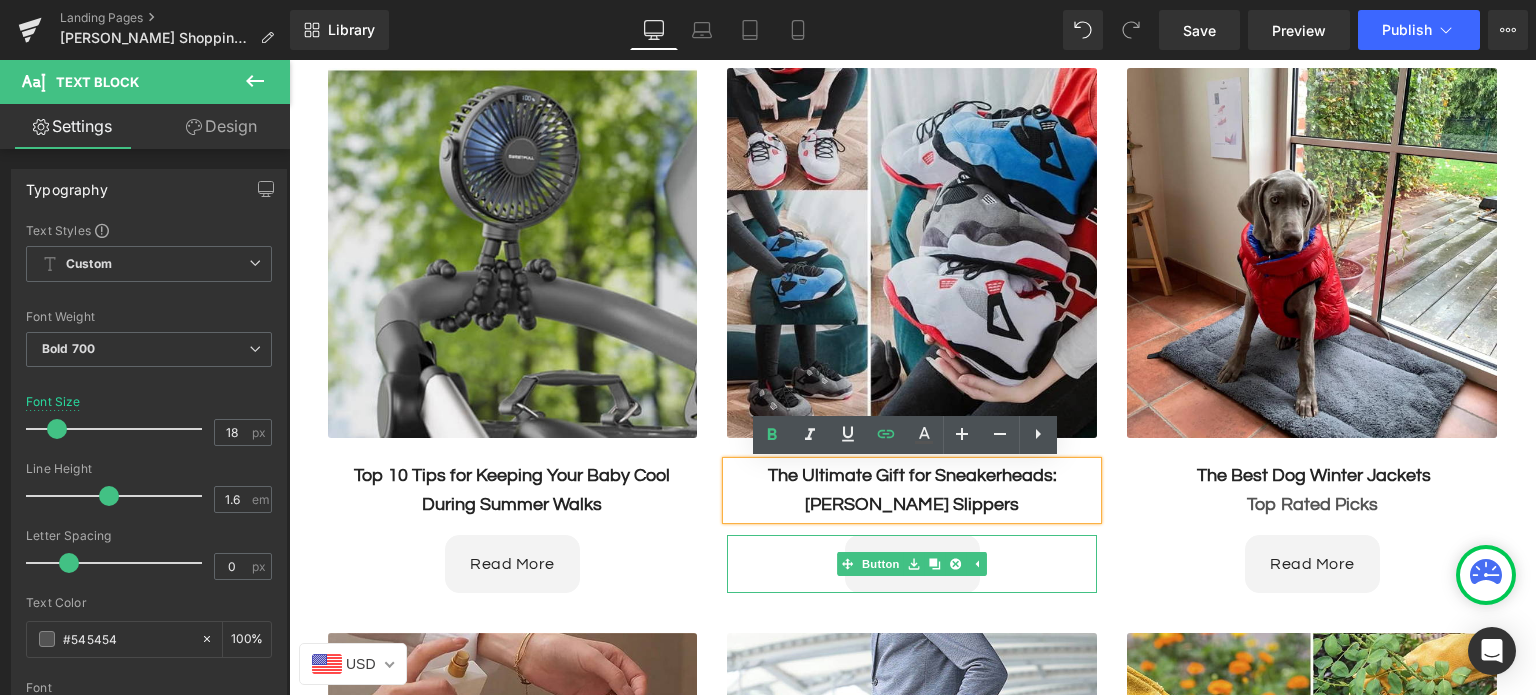 click on "Read More" at bounding box center [912, 564] 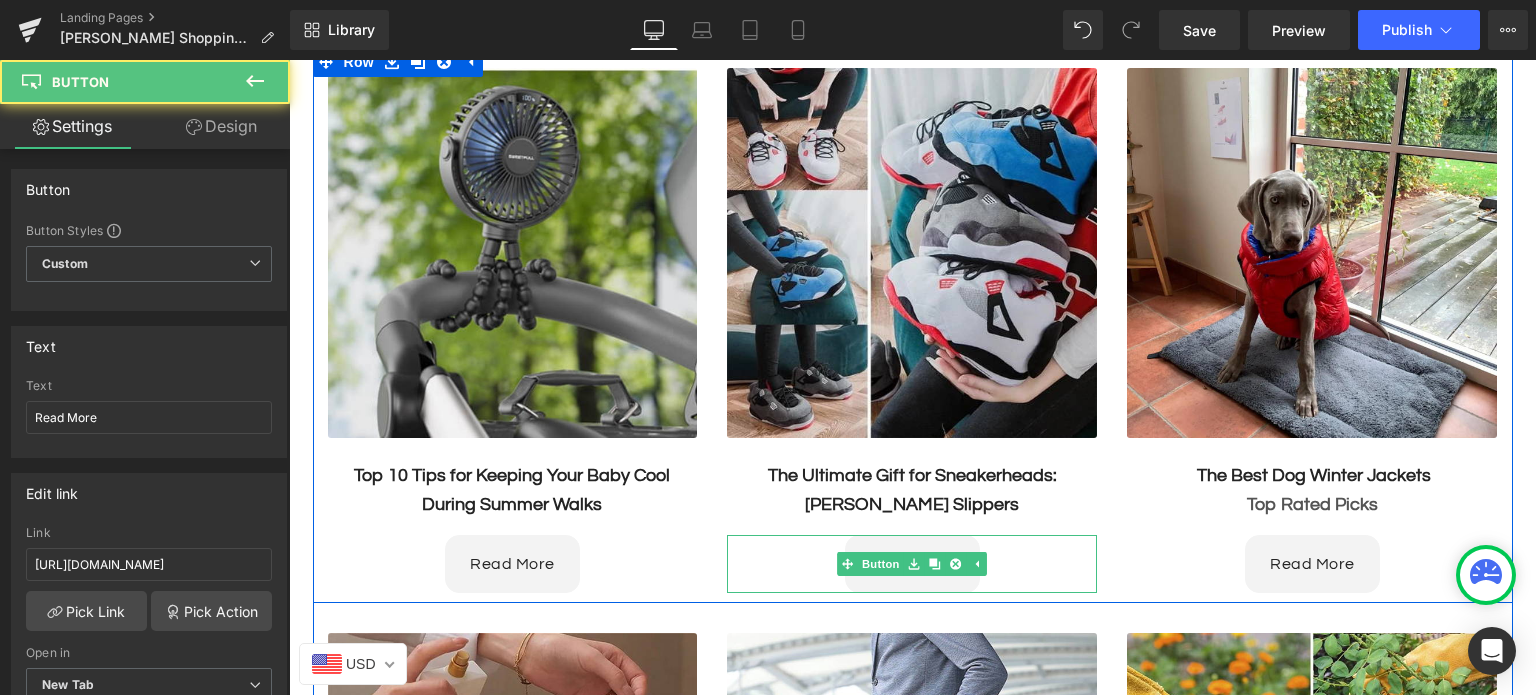 click on "Read More" at bounding box center (912, 564) 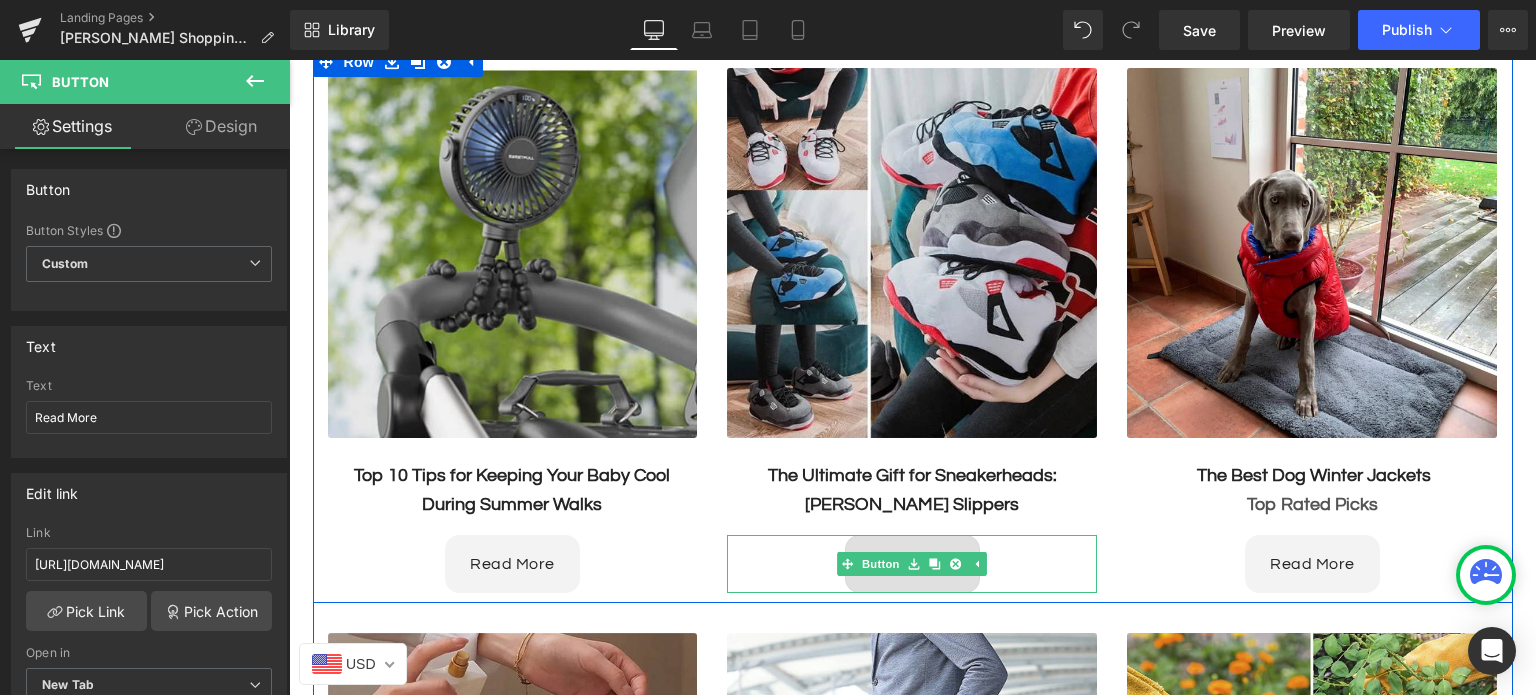 click on "Read More" at bounding box center [912, 564] 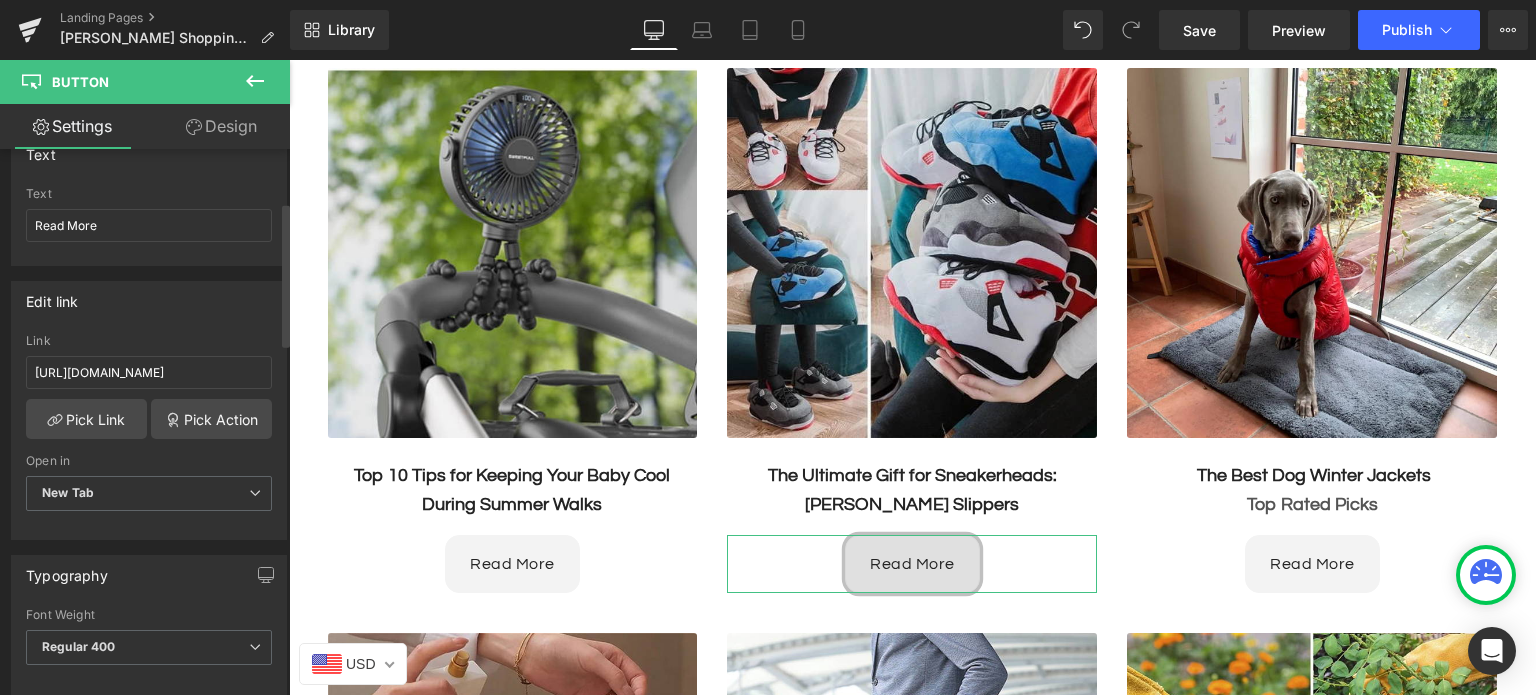 scroll, scrollTop: 200, scrollLeft: 0, axis: vertical 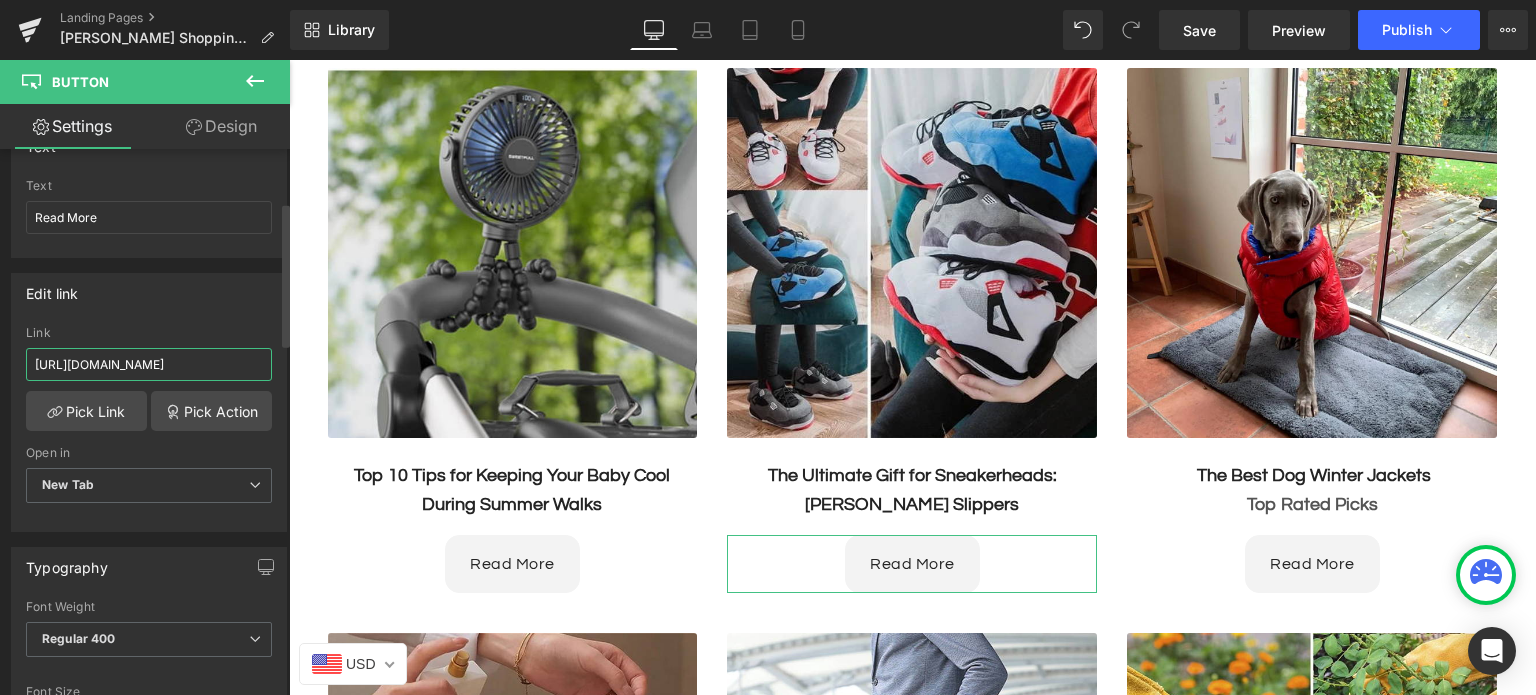 click on "[URL][DOMAIN_NAME]" at bounding box center (149, 364) 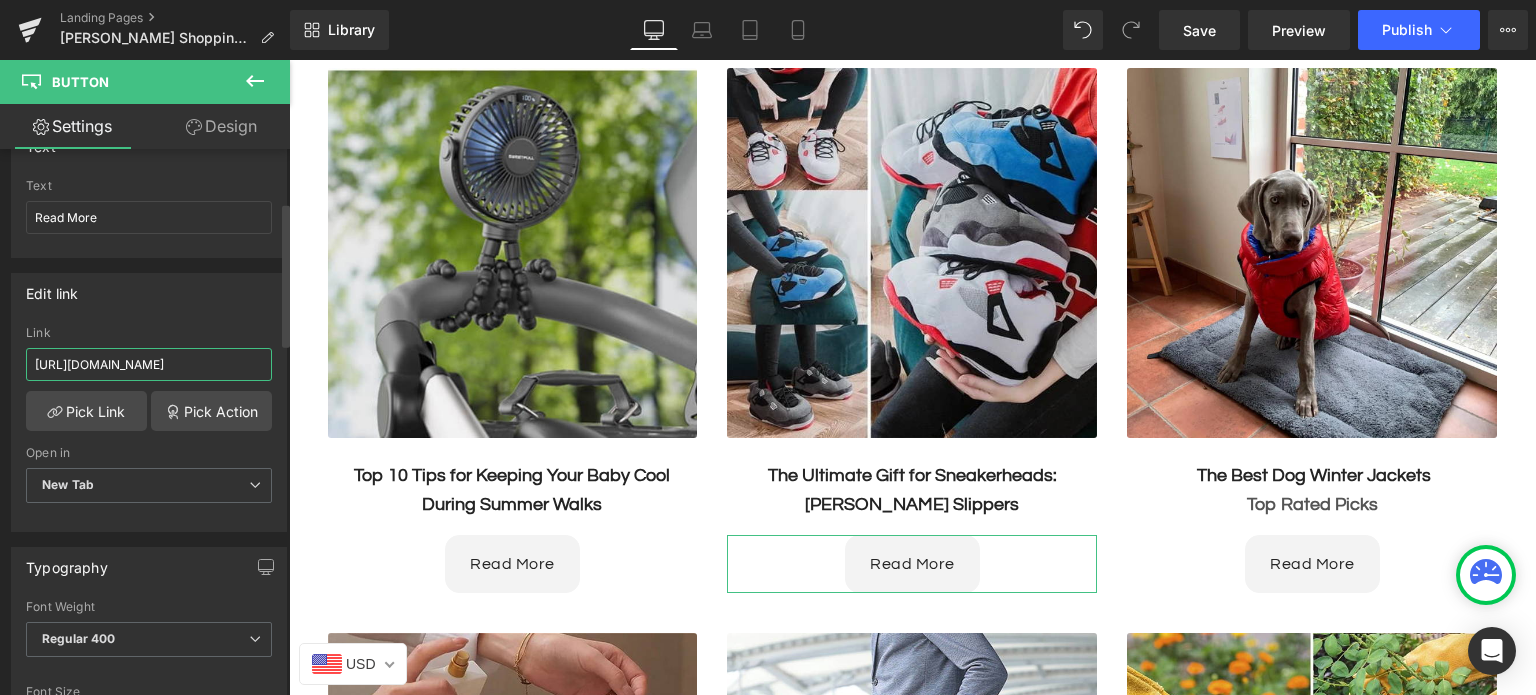type on "[URL][DOMAIN_NAME]" 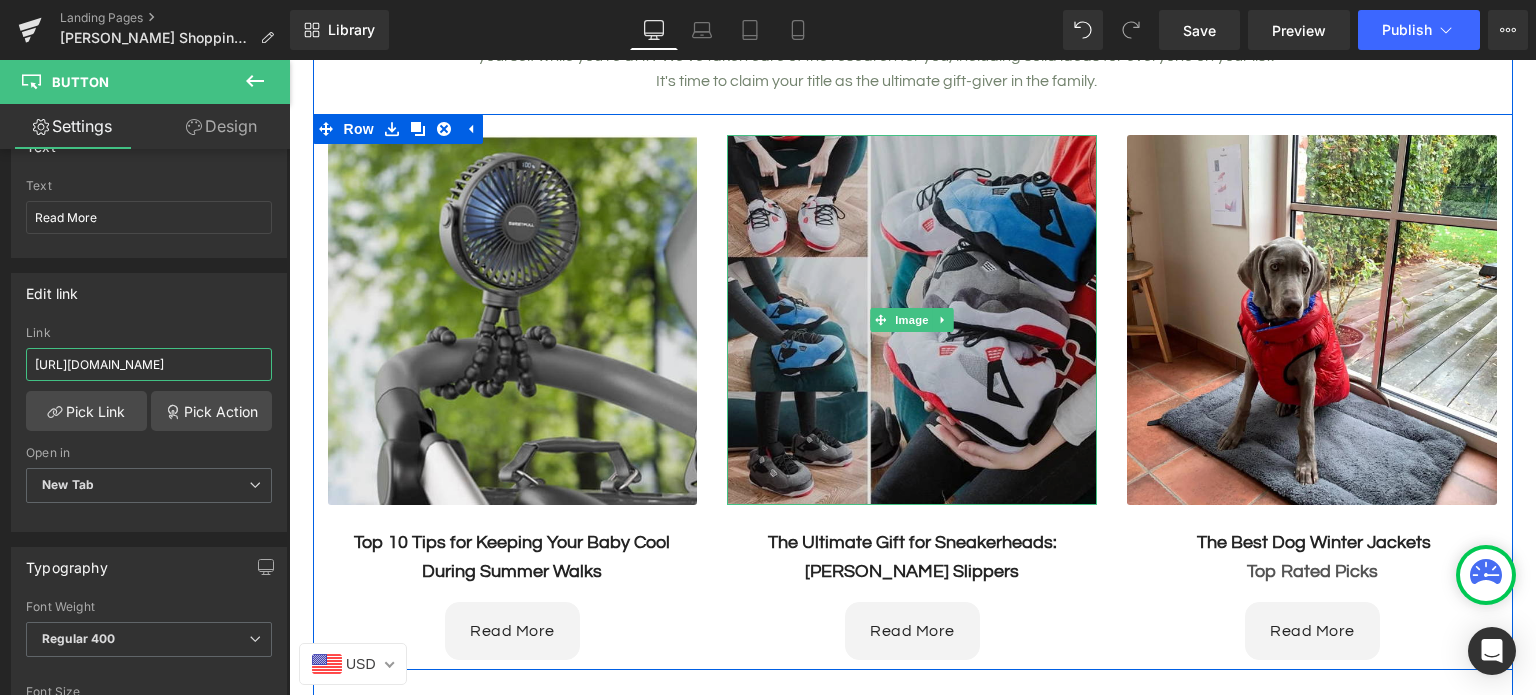 scroll, scrollTop: 200, scrollLeft: 0, axis: vertical 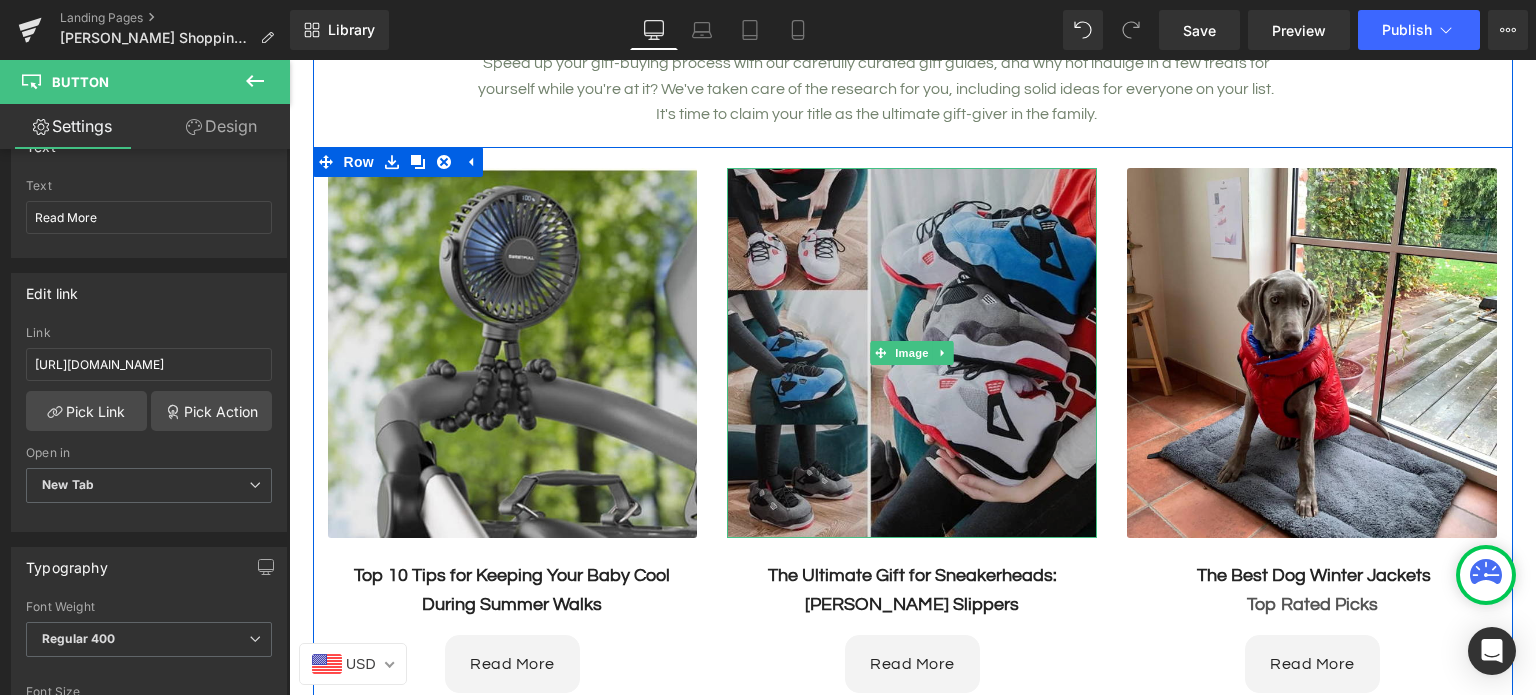 click at bounding box center [912, 353] 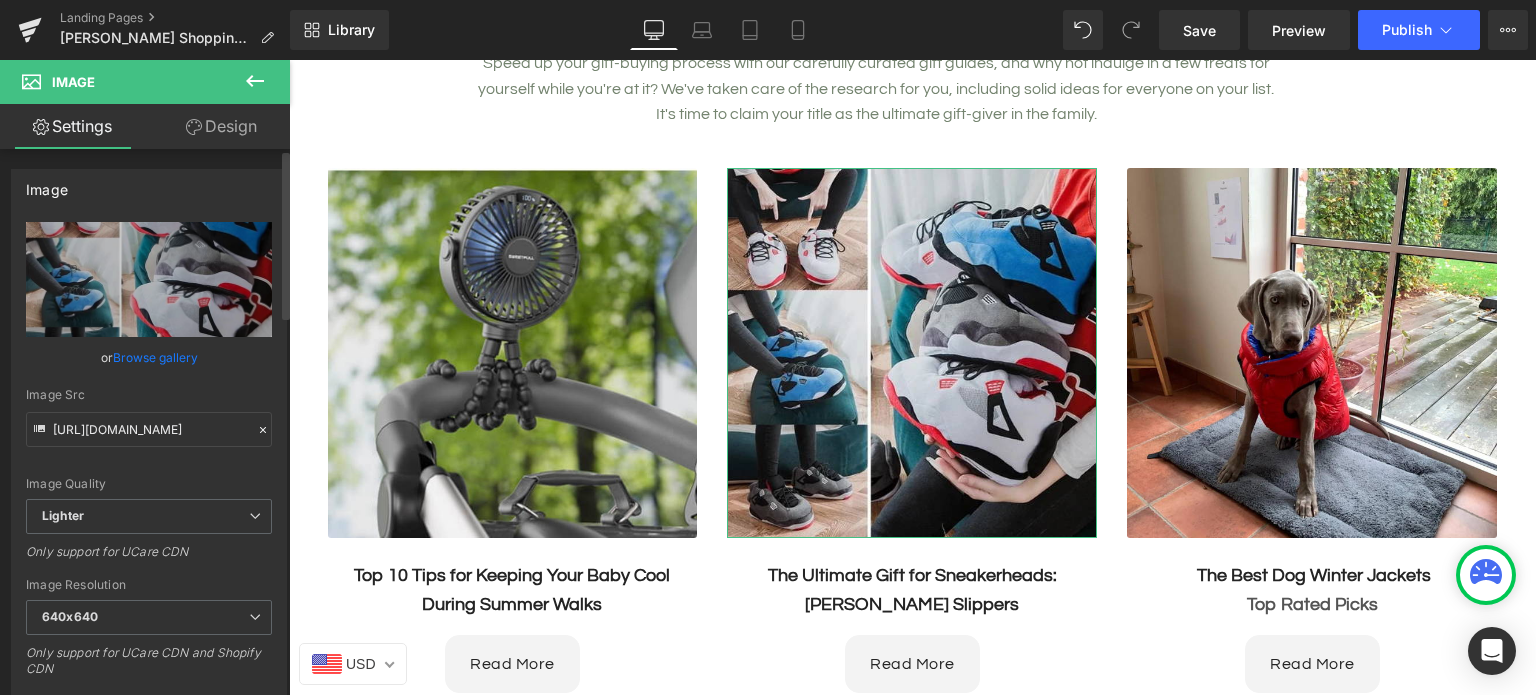 click on "Browse gallery" at bounding box center [155, 357] 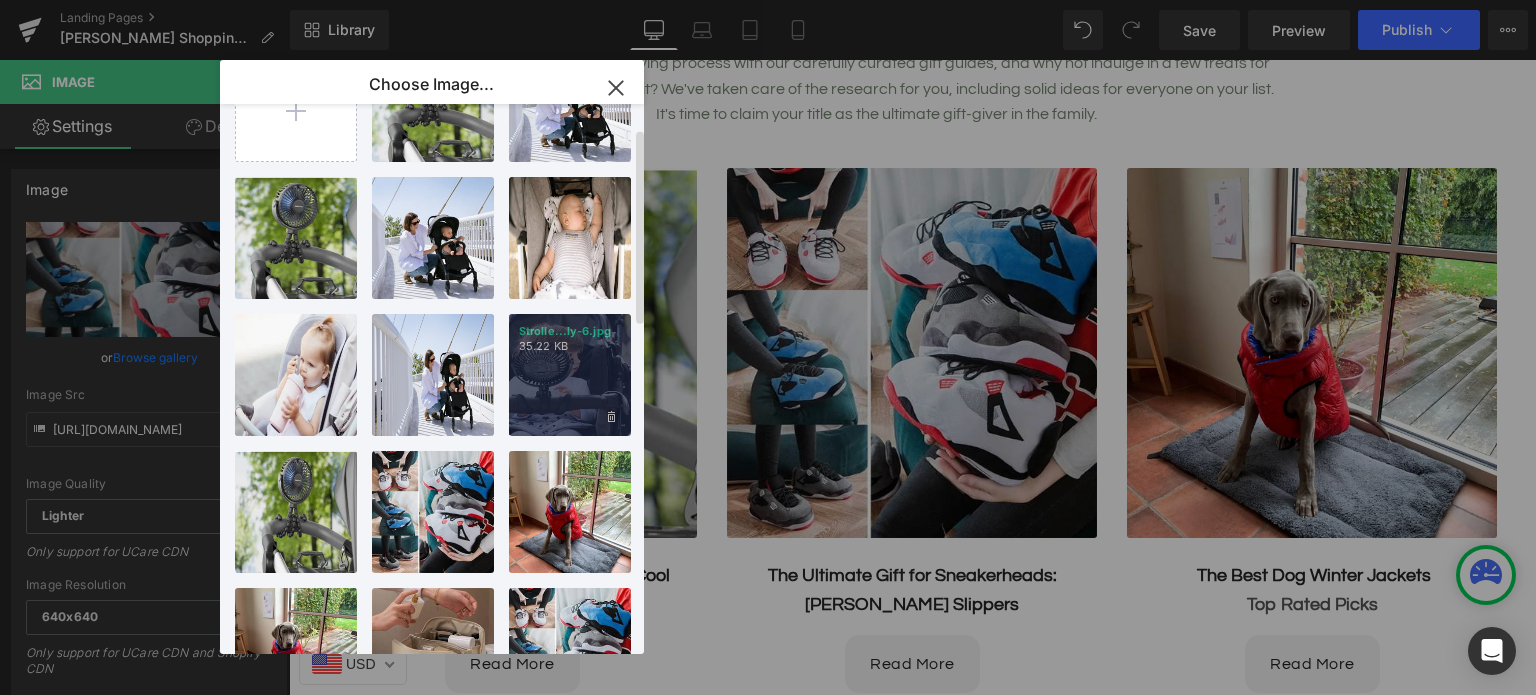 scroll, scrollTop: 0, scrollLeft: 0, axis: both 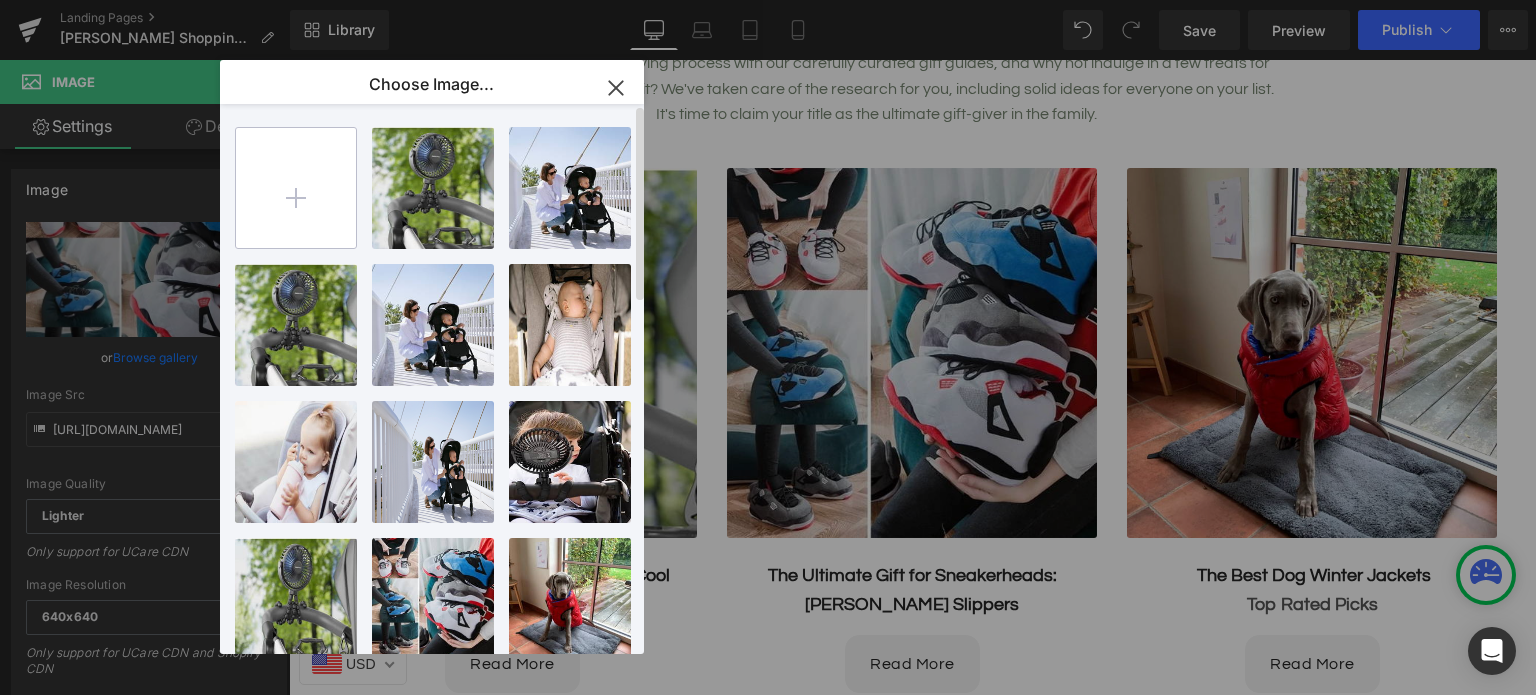 click at bounding box center (296, 188) 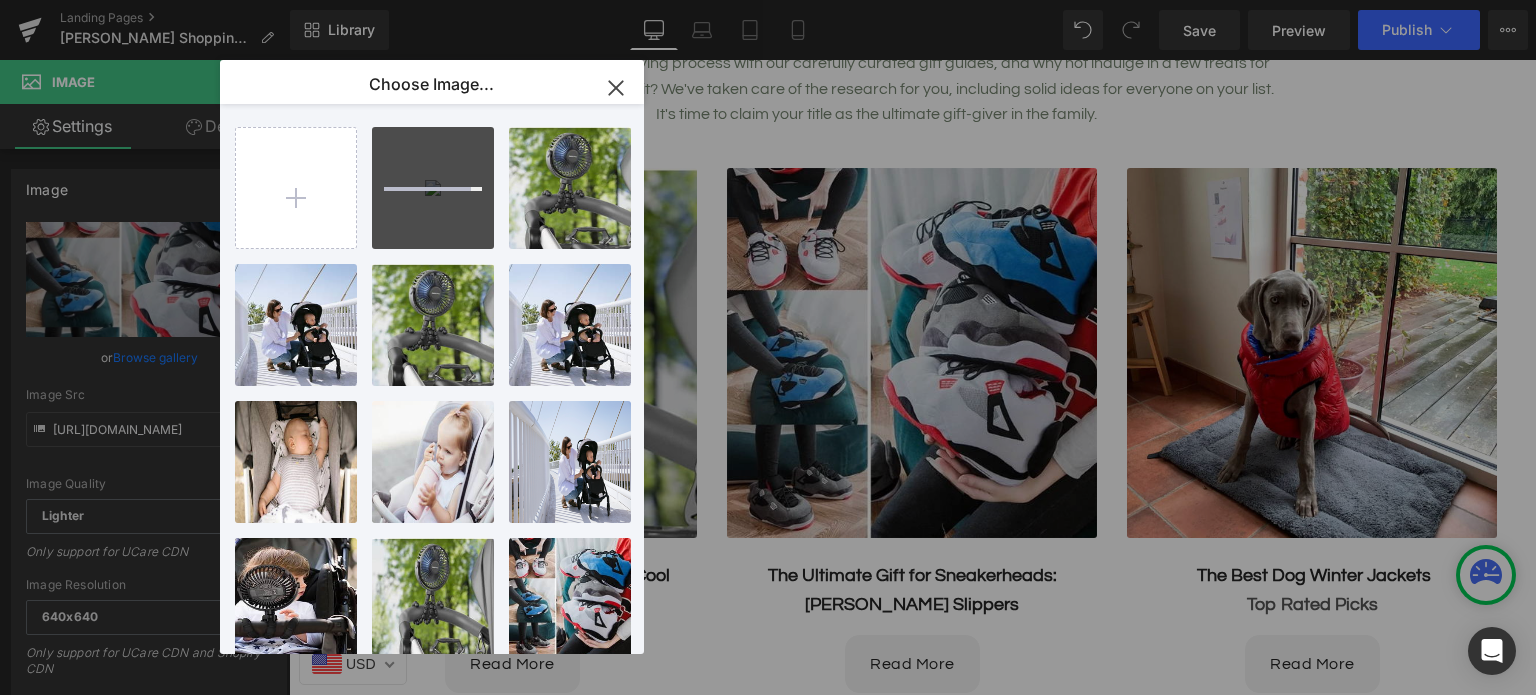 type 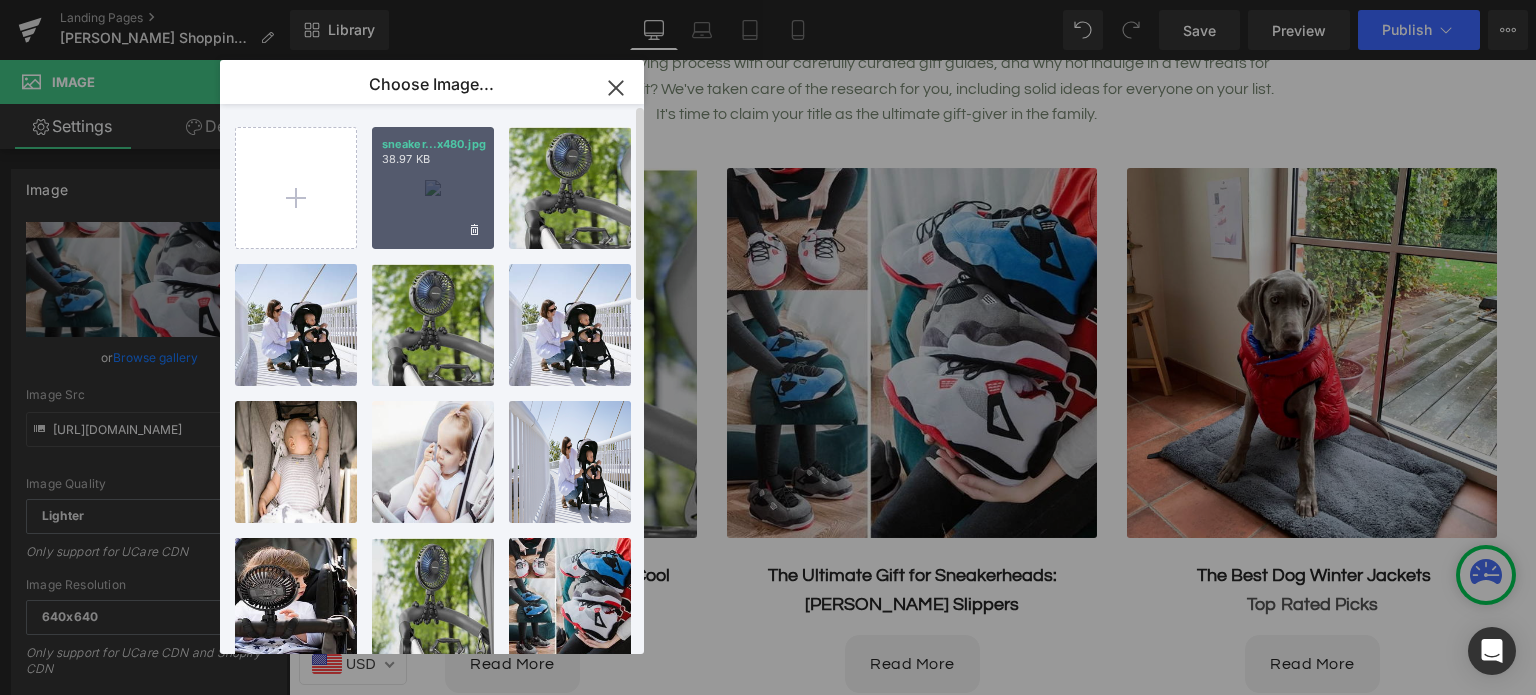 drag, startPoint x: 435, startPoint y: 194, endPoint x: 336, endPoint y: 347, distance: 182.23611 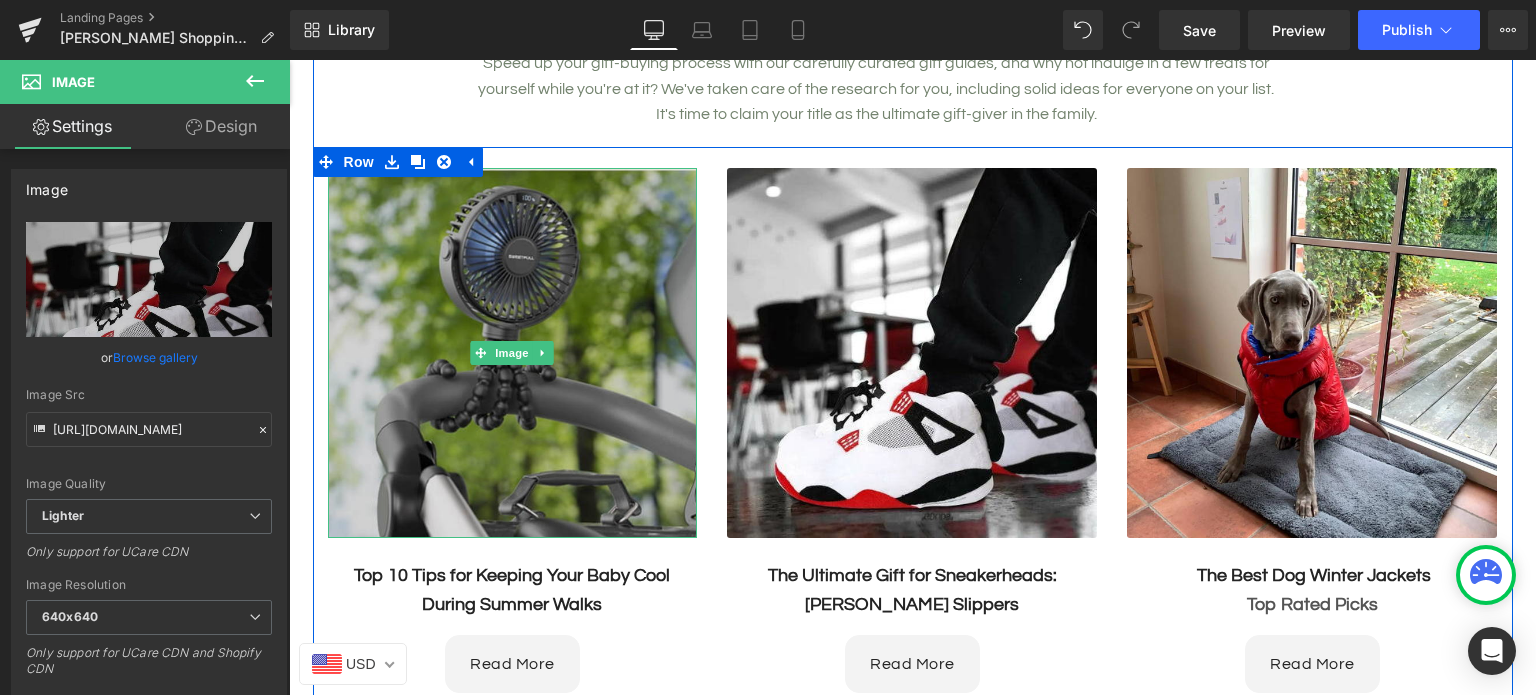 type on "[URL][DOMAIN_NAME]" 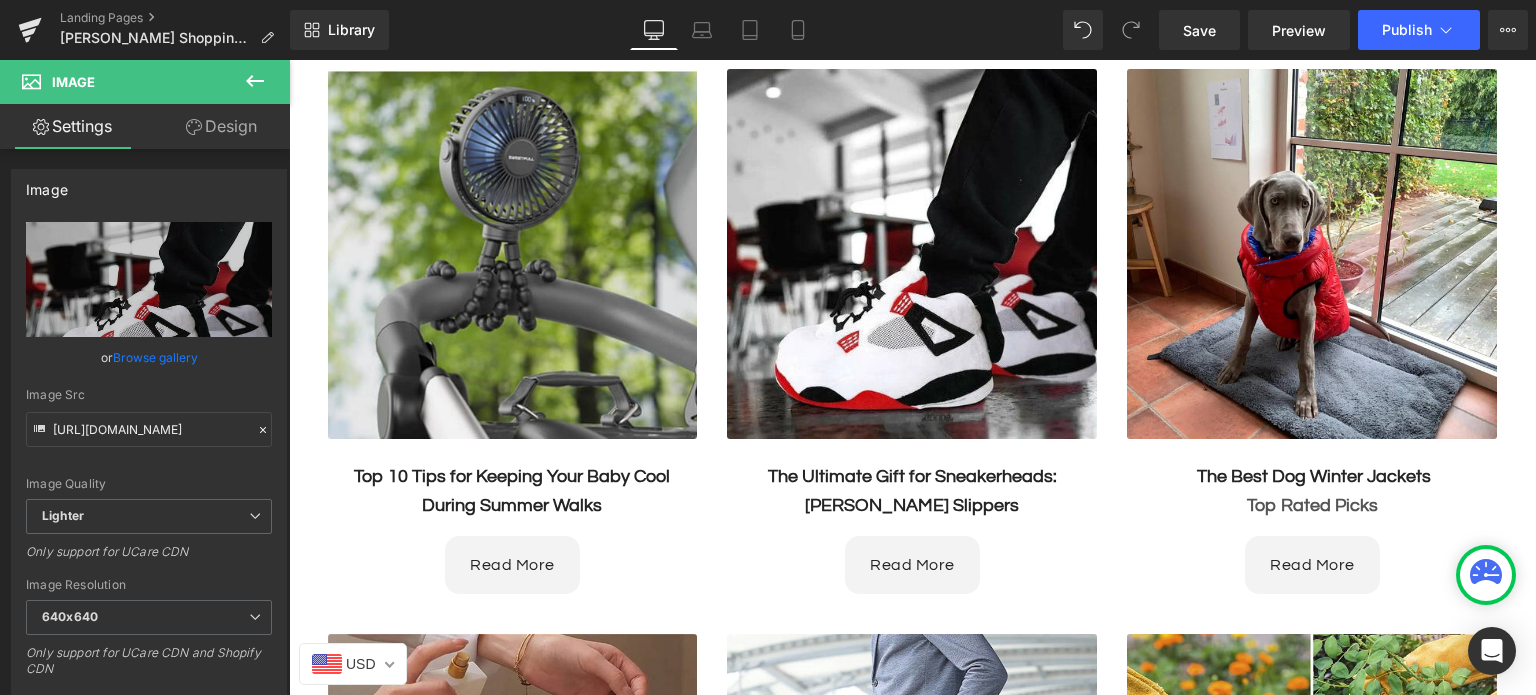 scroll, scrollTop: 0, scrollLeft: 0, axis: both 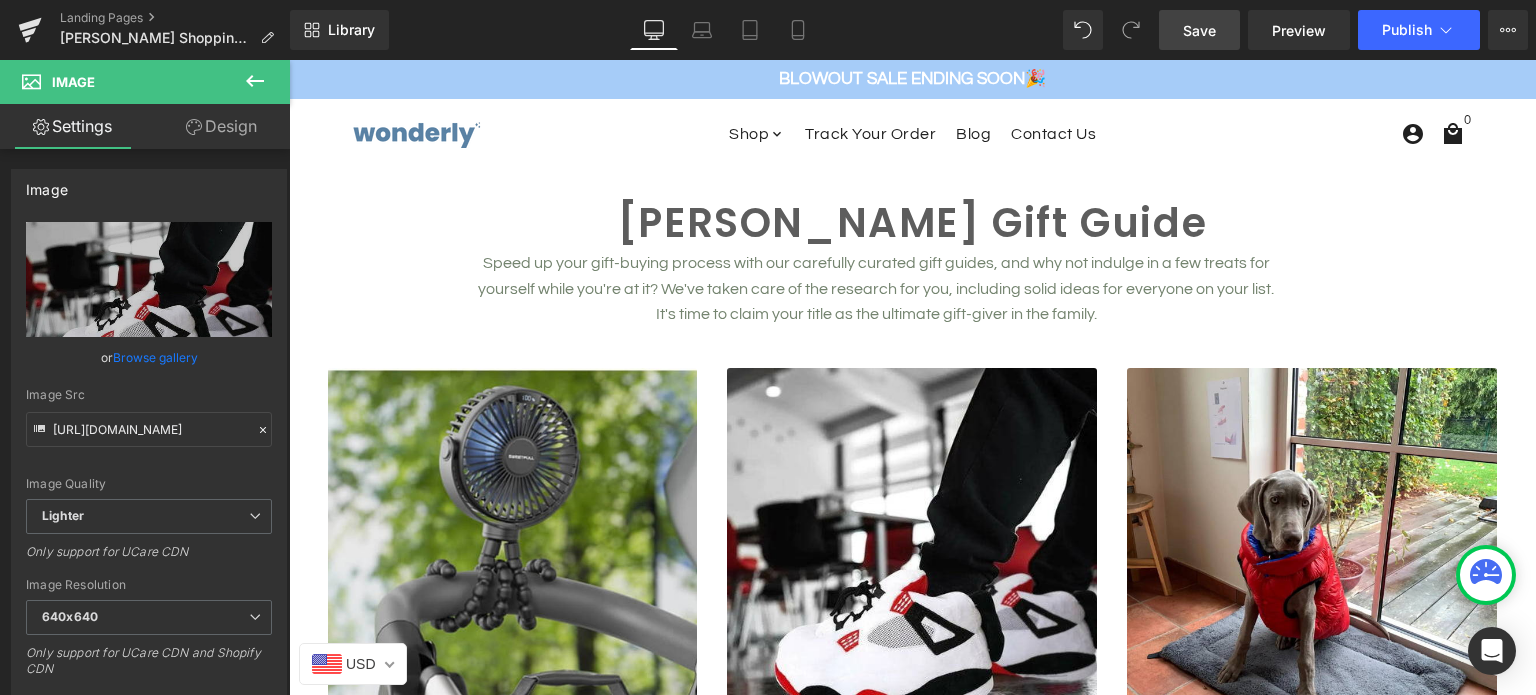 click on "Save" at bounding box center [1199, 30] 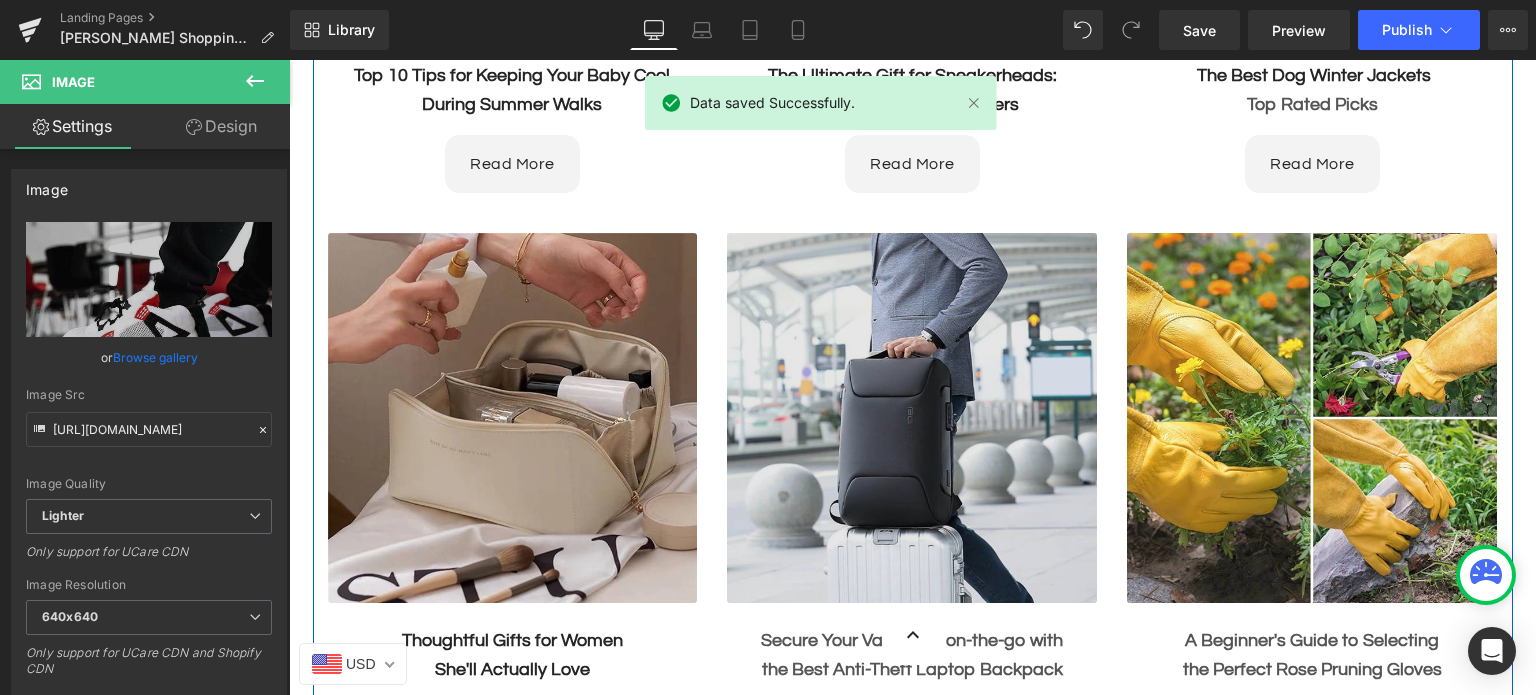 scroll, scrollTop: 1400, scrollLeft: 0, axis: vertical 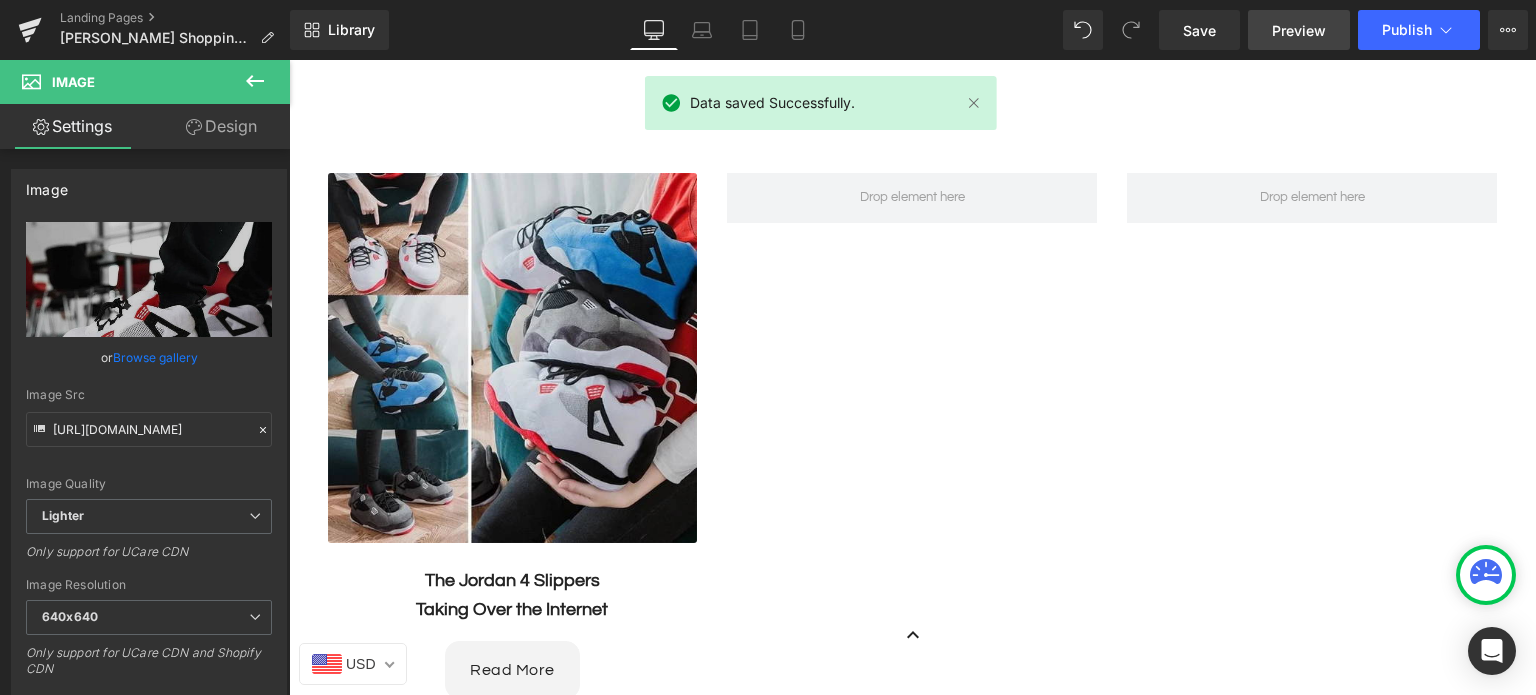 click on "Preview" at bounding box center [1299, 30] 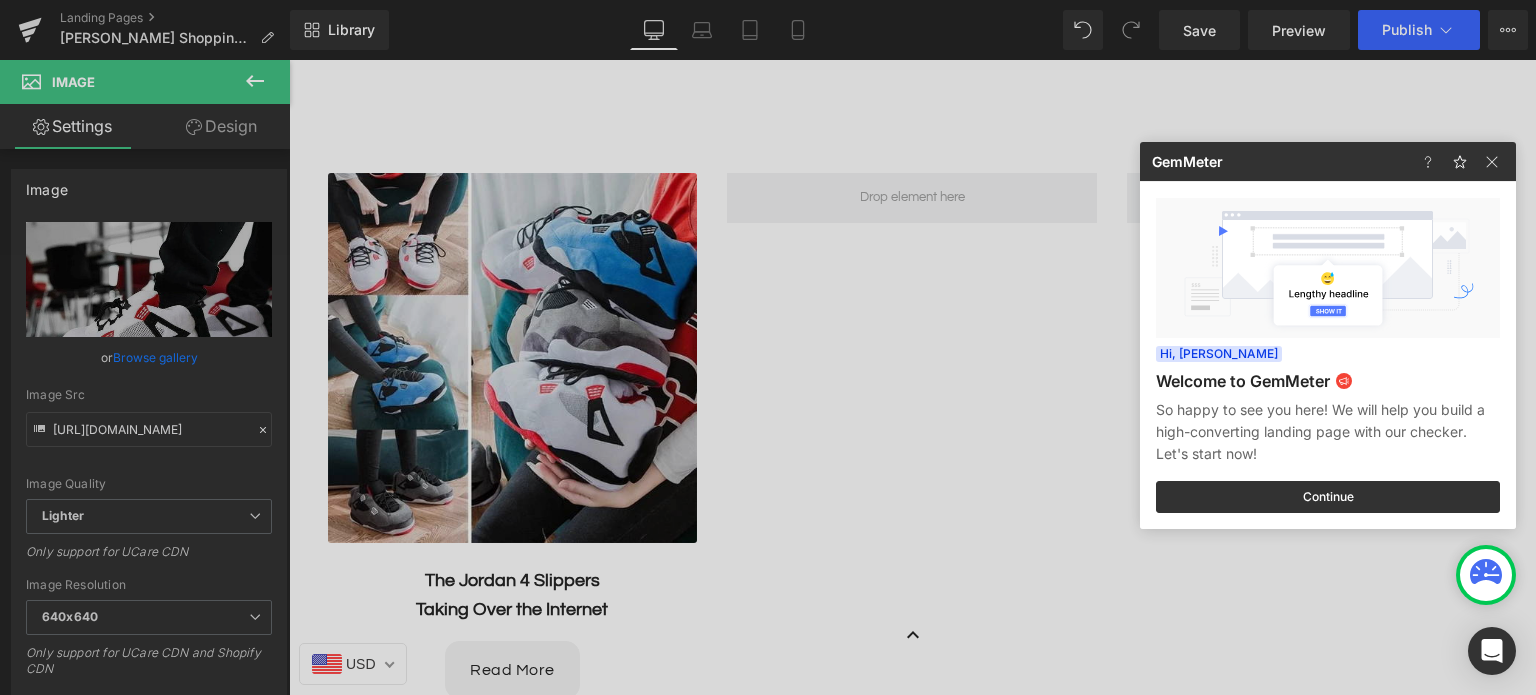 click at bounding box center [768, 347] 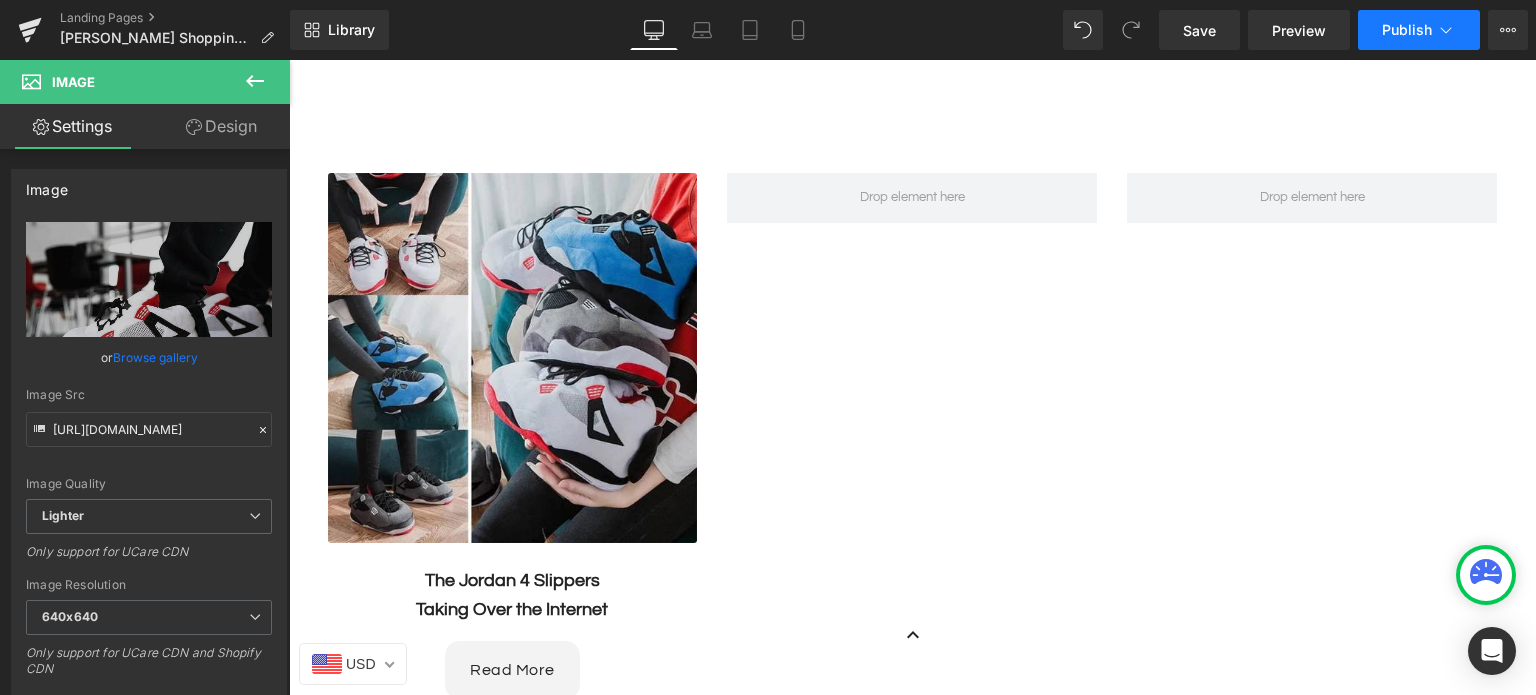 click on "Publish" at bounding box center [1419, 30] 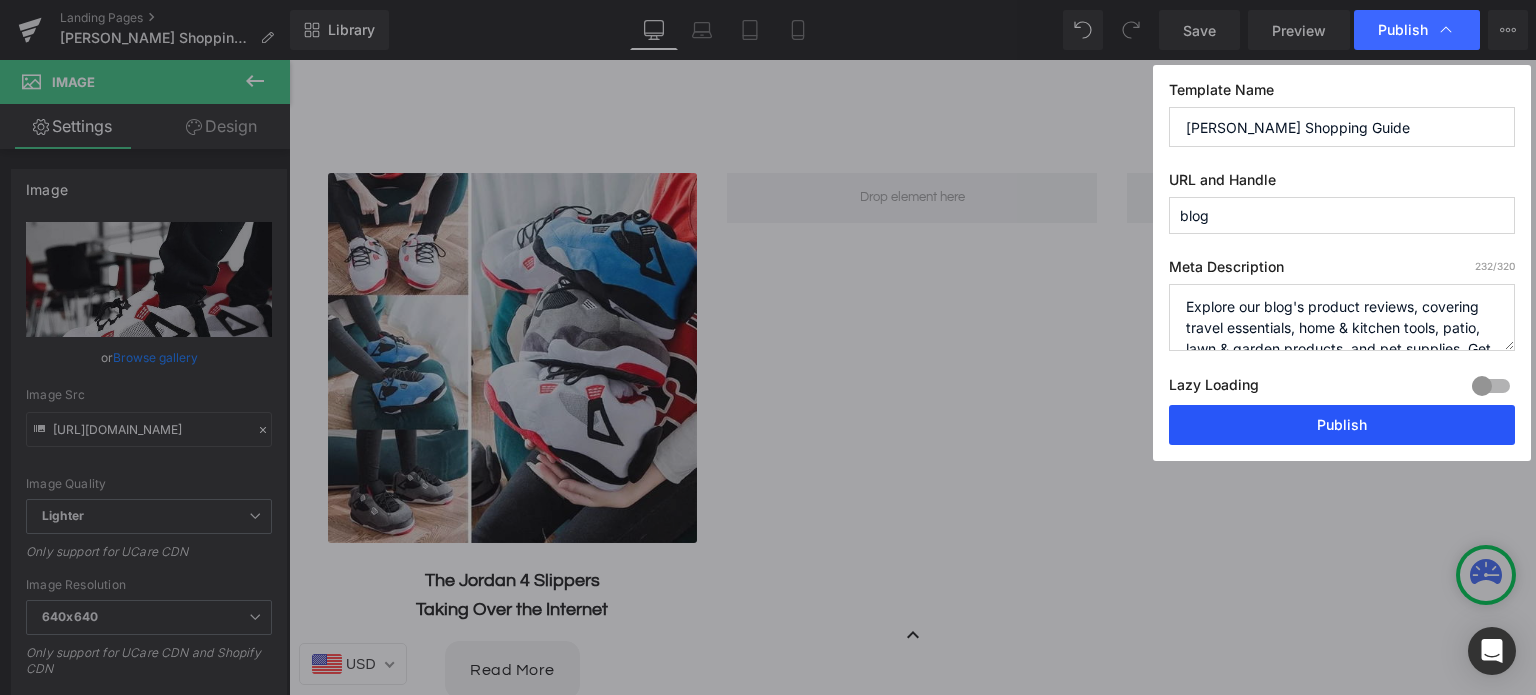 click on "Publish" at bounding box center (1342, 425) 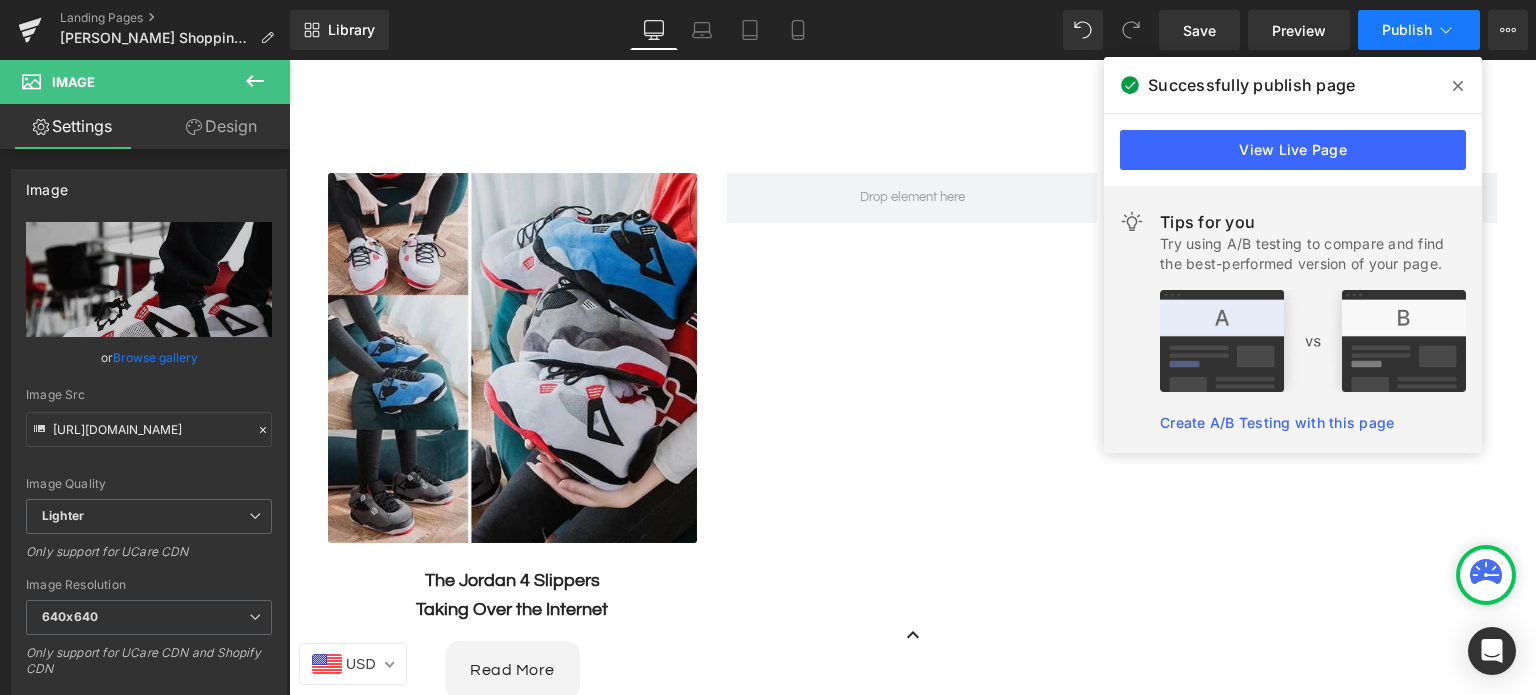 click on "Publish" at bounding box center [1407, 30] 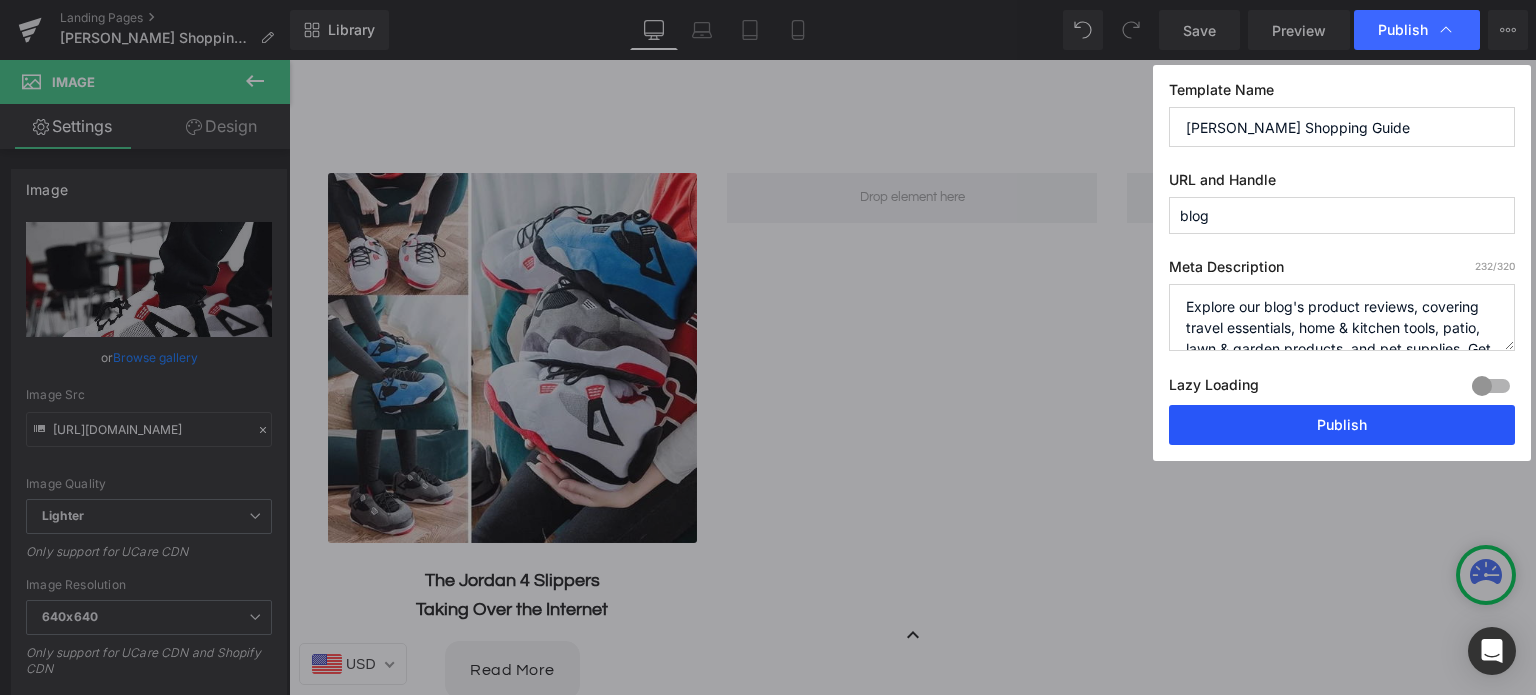click on "Publish" at bounding box center [1342, 425] 